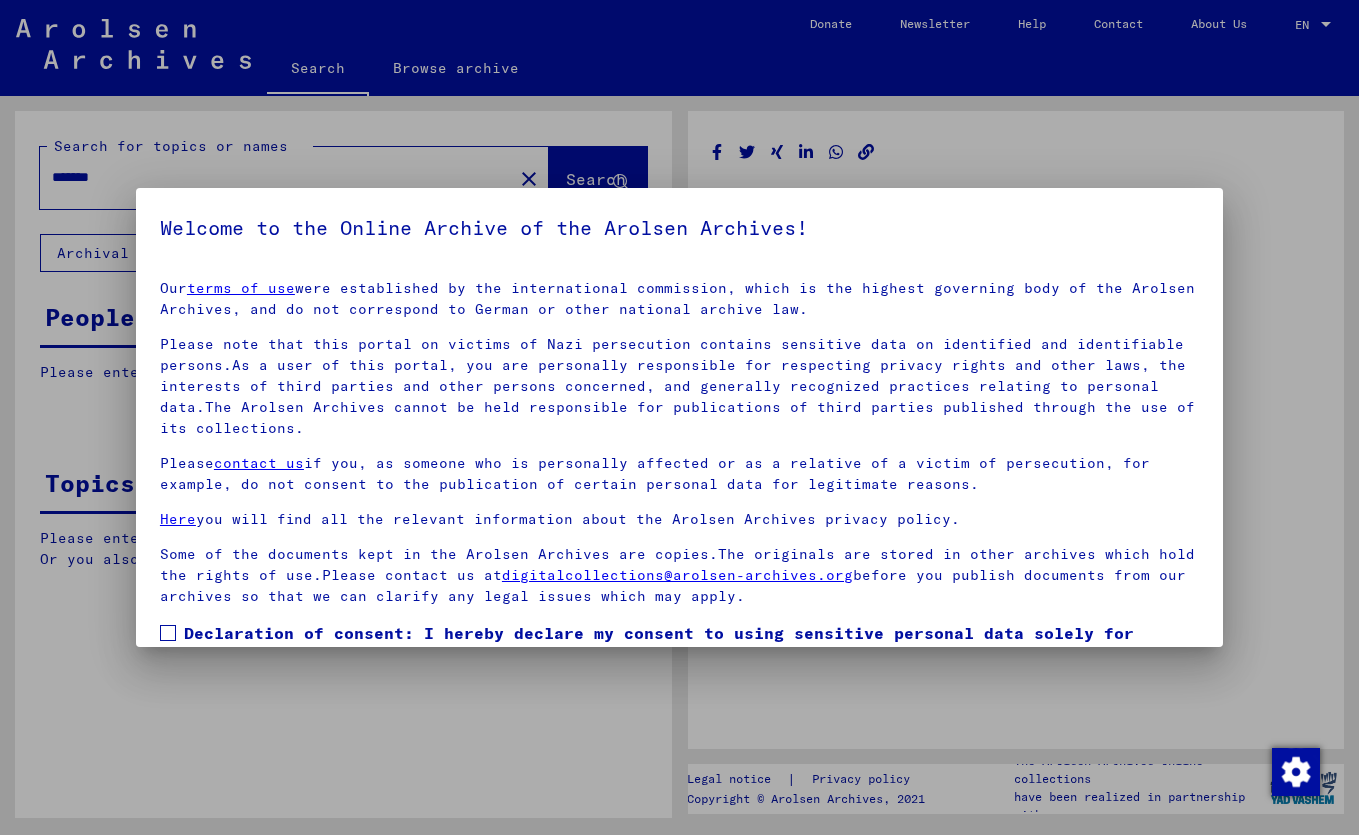 scroll, scrollTop: 0, scrollLeft: 0, axis: both 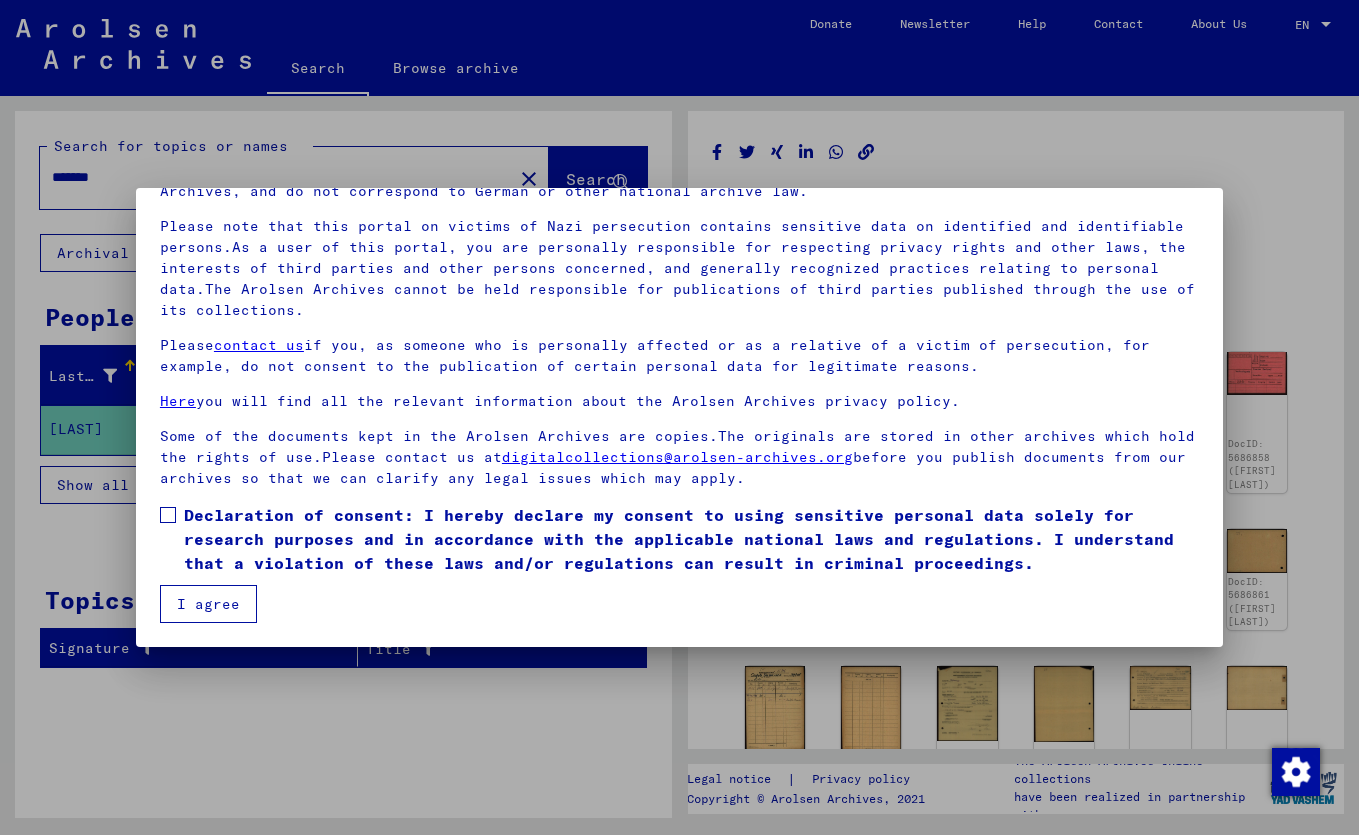 click at bounding box center [168, 515] 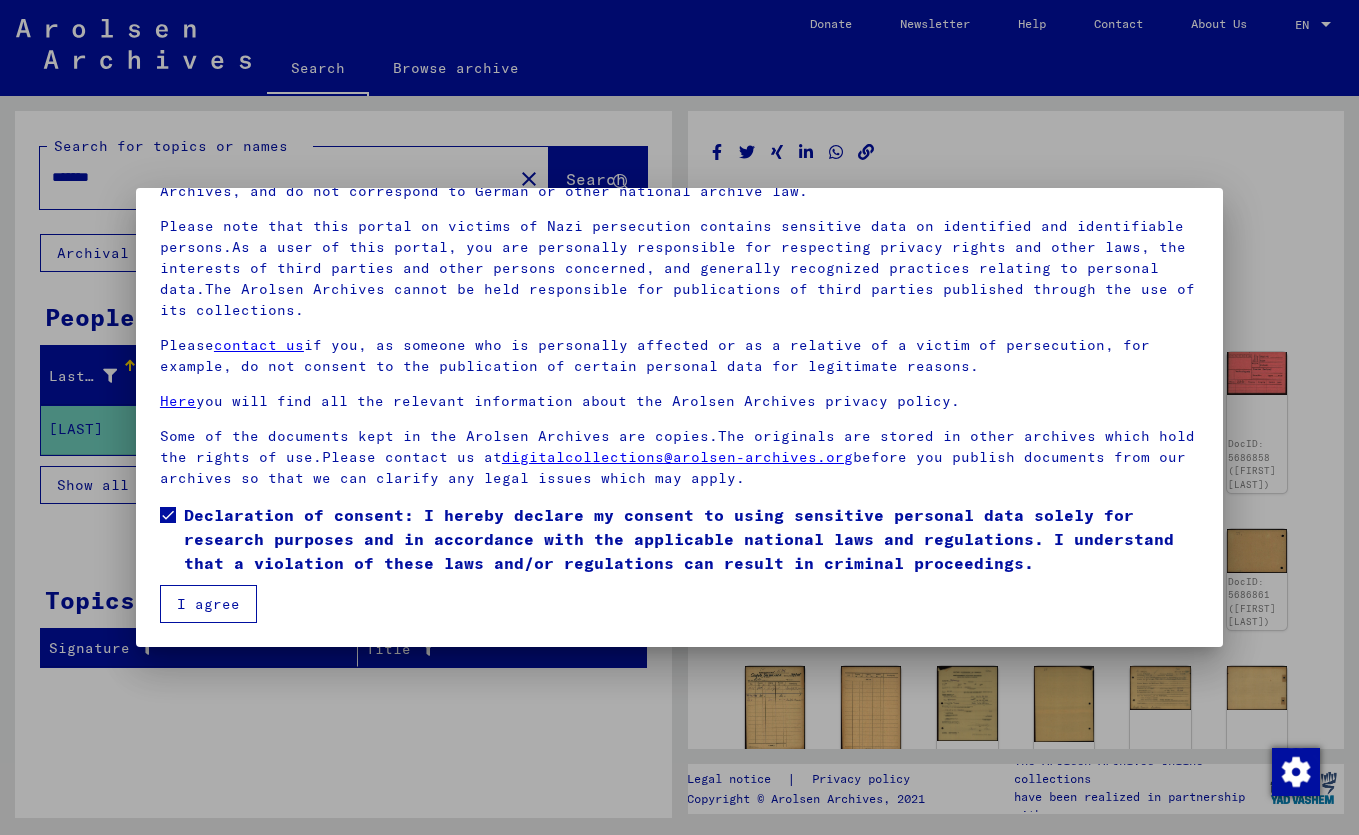 click on "I agree" at bounding box center (208, 604) 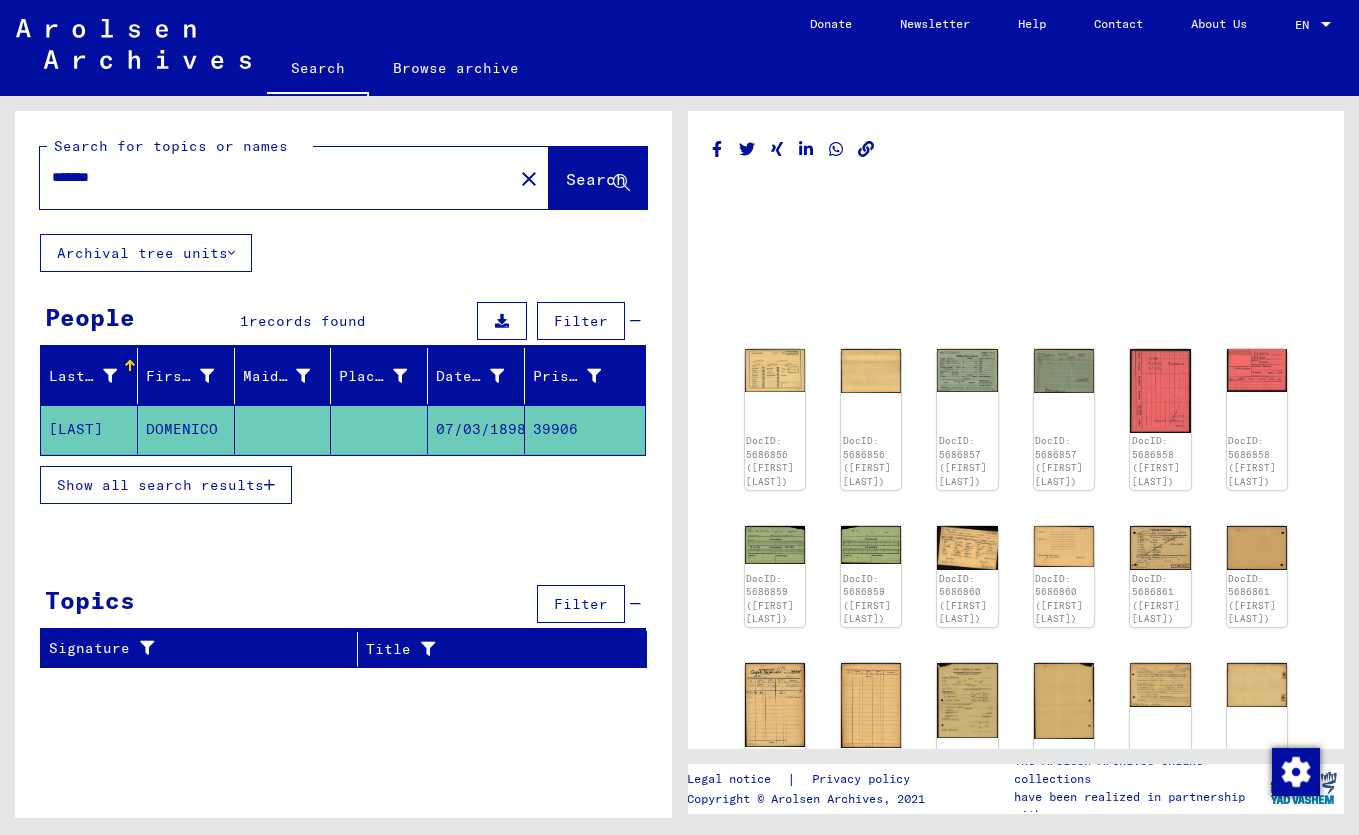 scroll, scrollTop: 203, scrollLeft: 0, axis: vertical 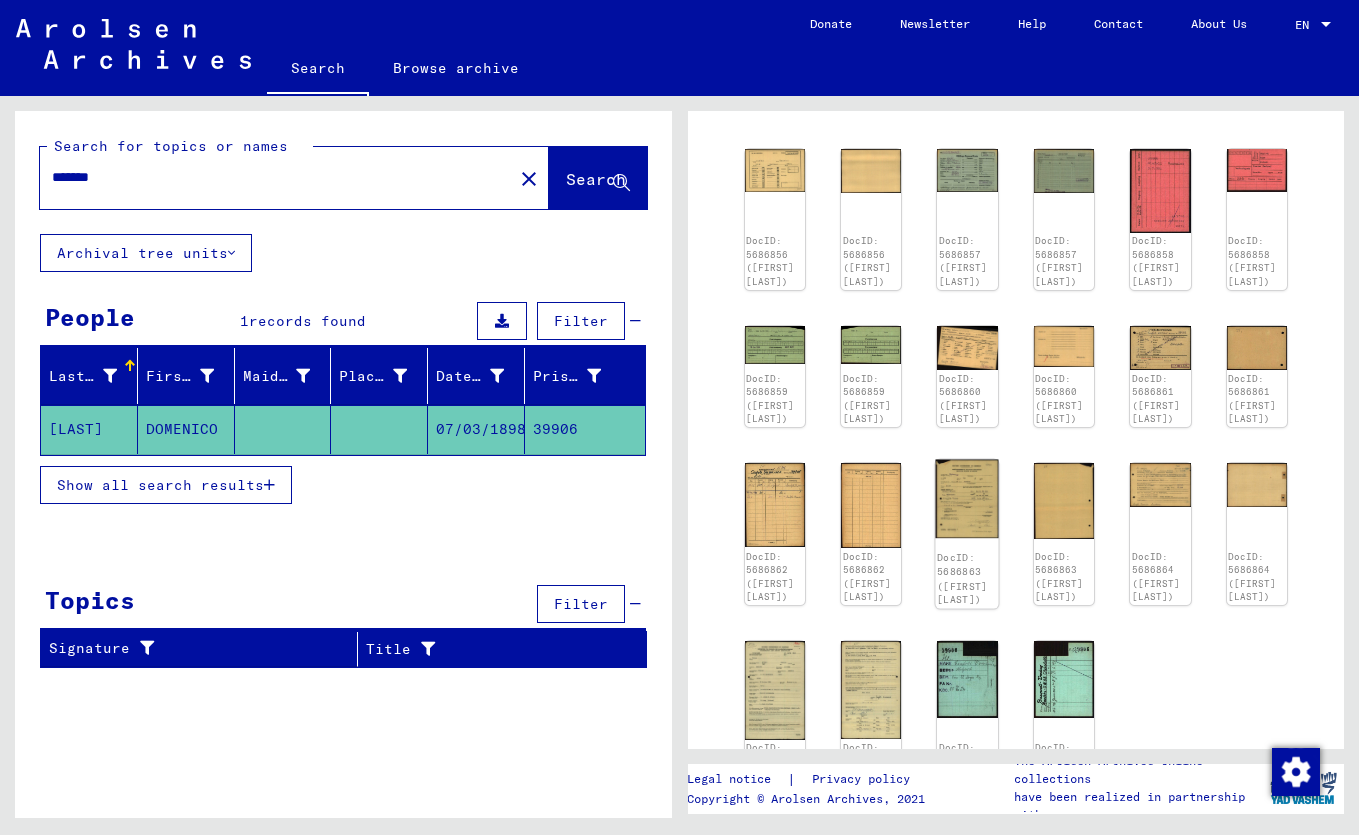 click 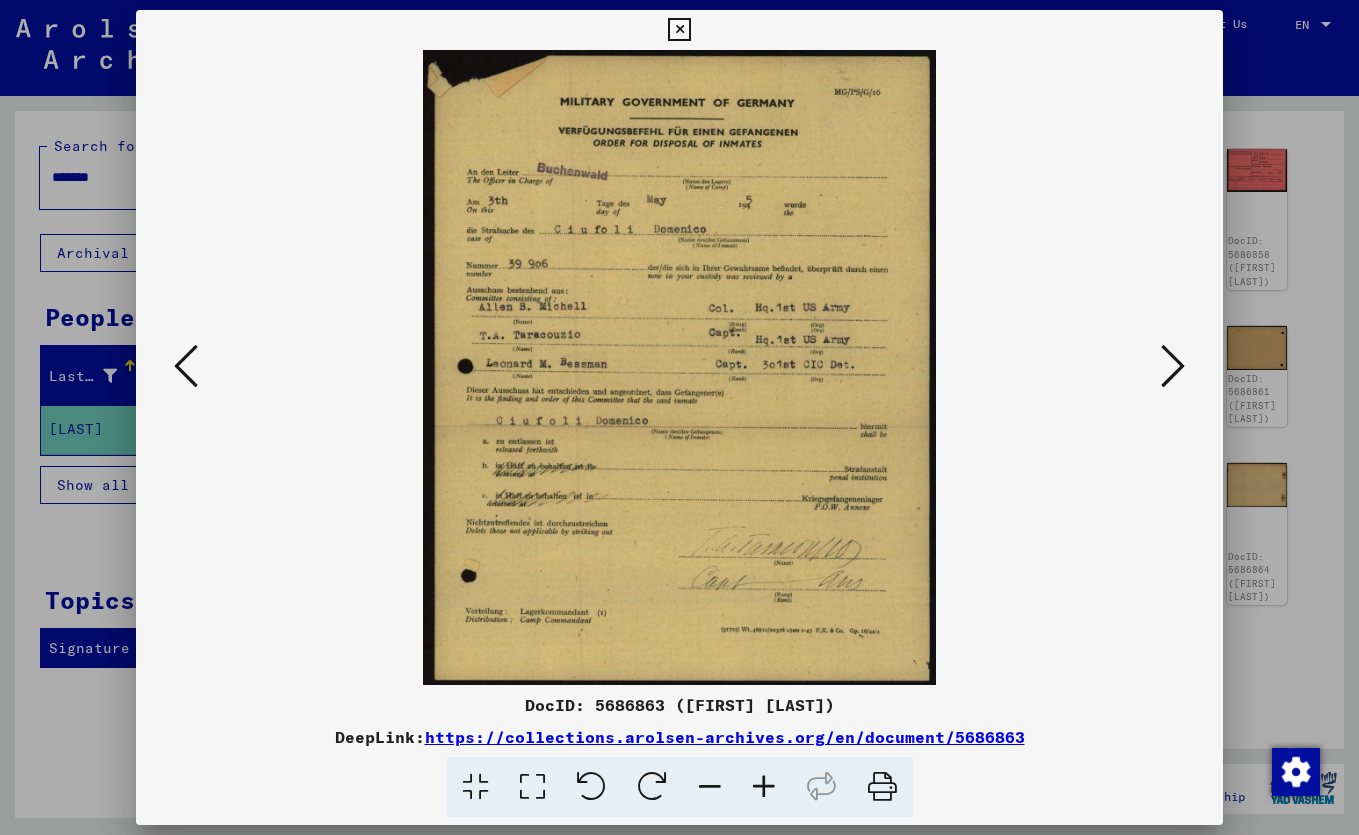 click at bounding box center (1173, 366) 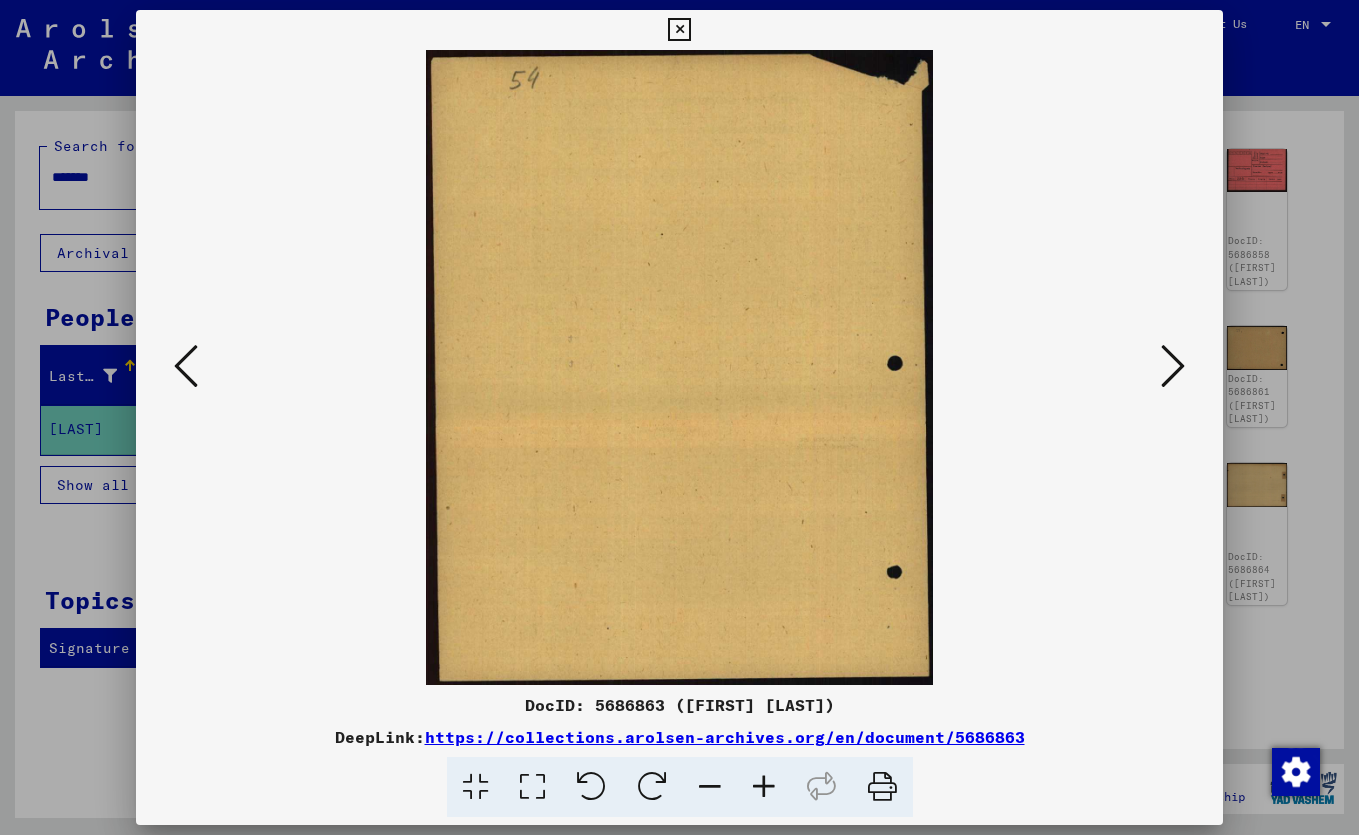 click at bounding box center [1173, 366] 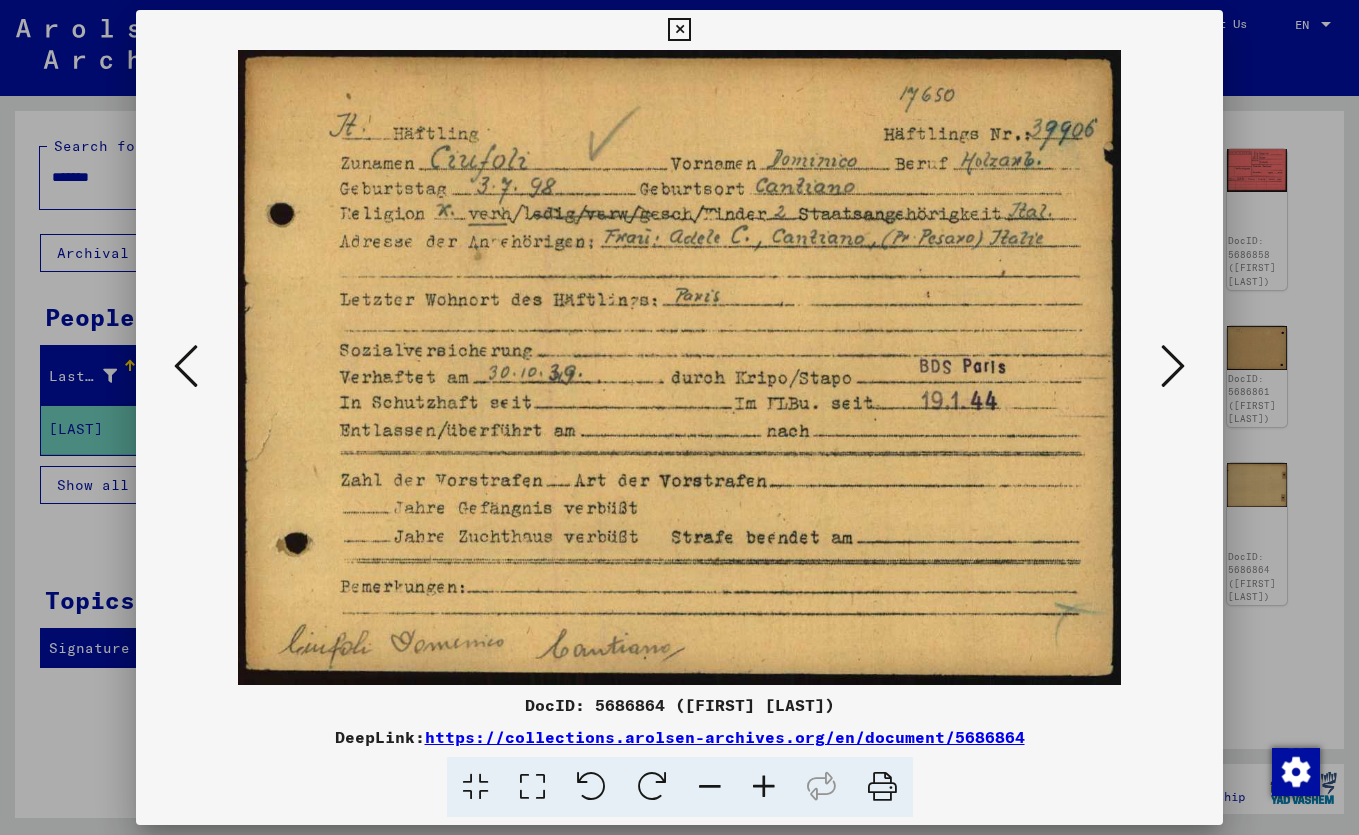 click at bounding box center [1173, 366] 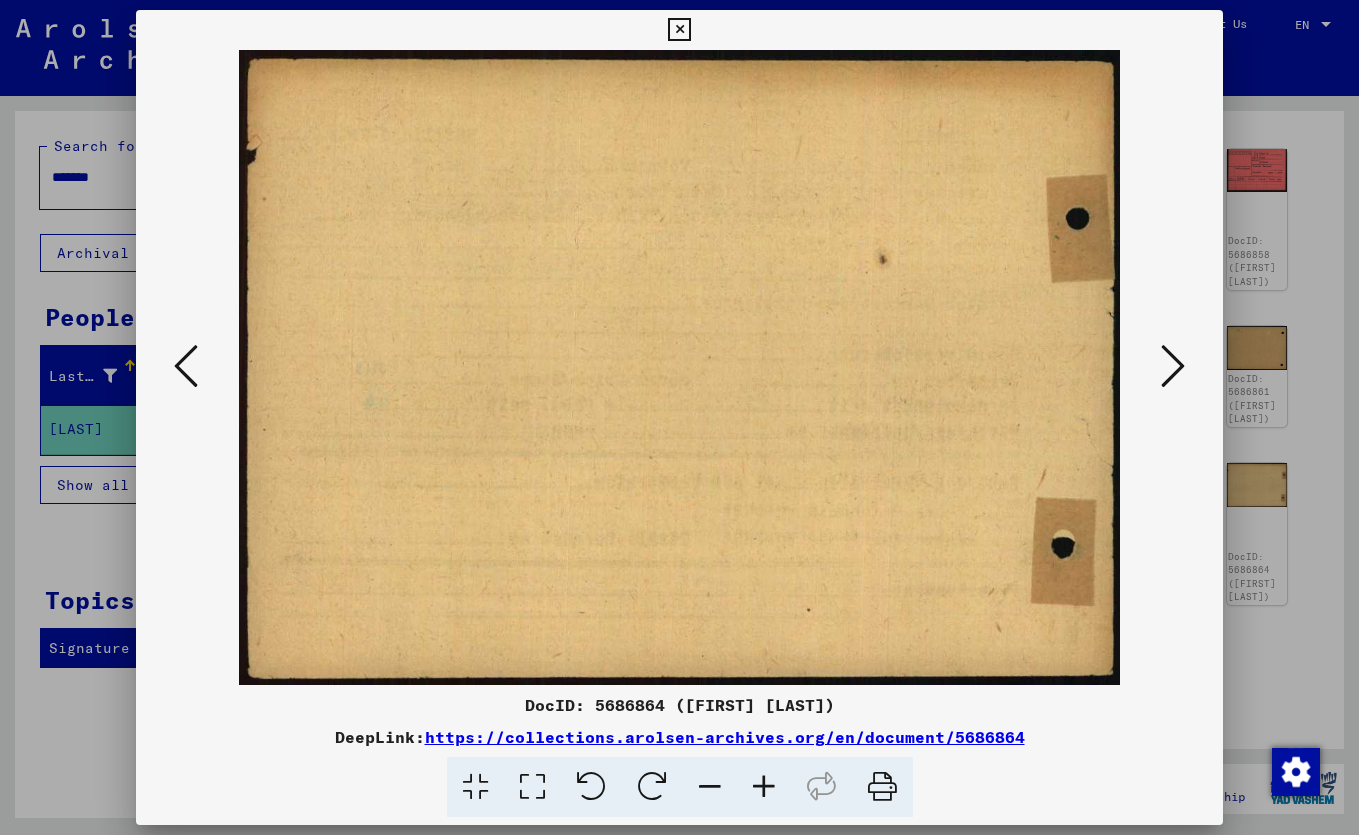click at bounding box center (1173, 366) 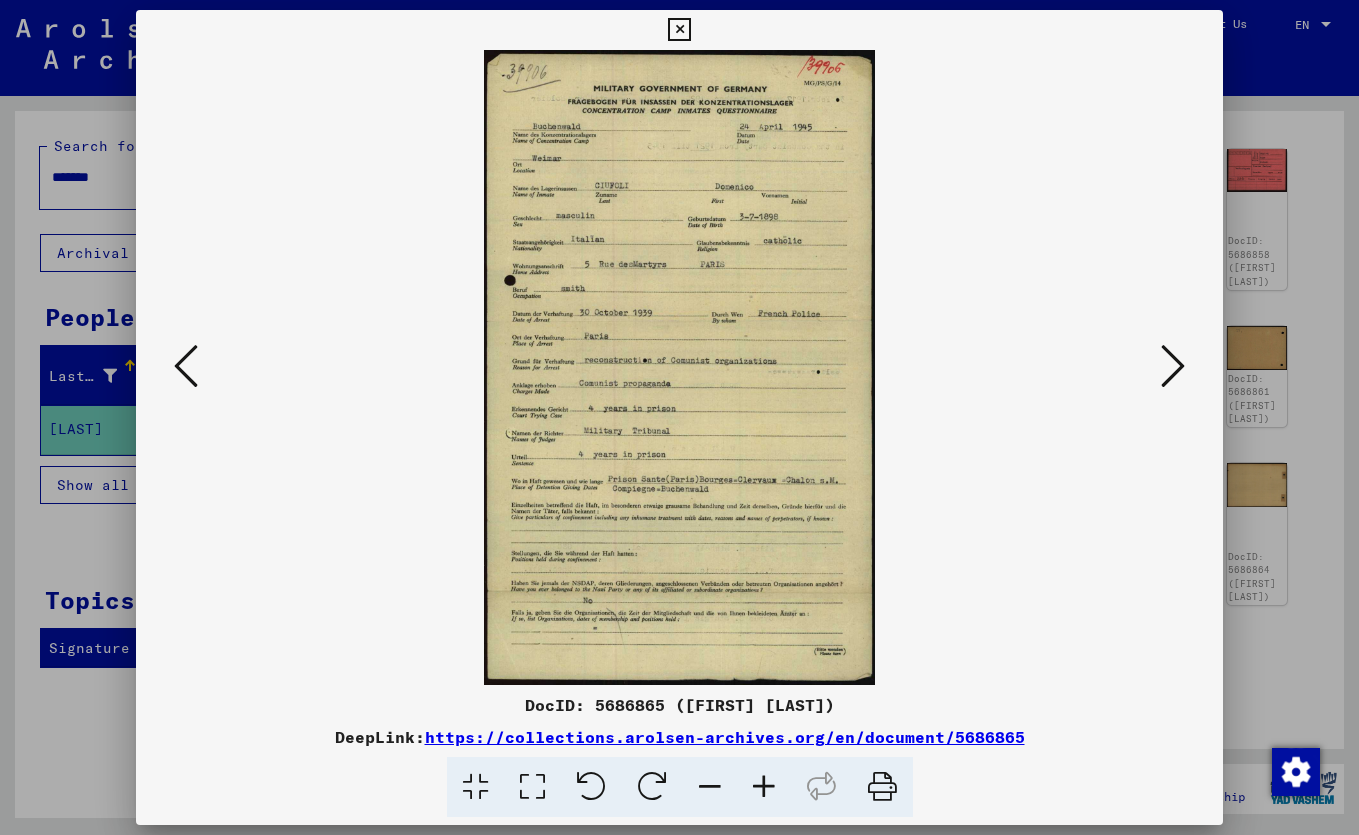 click at bounding box center [1173, 366] 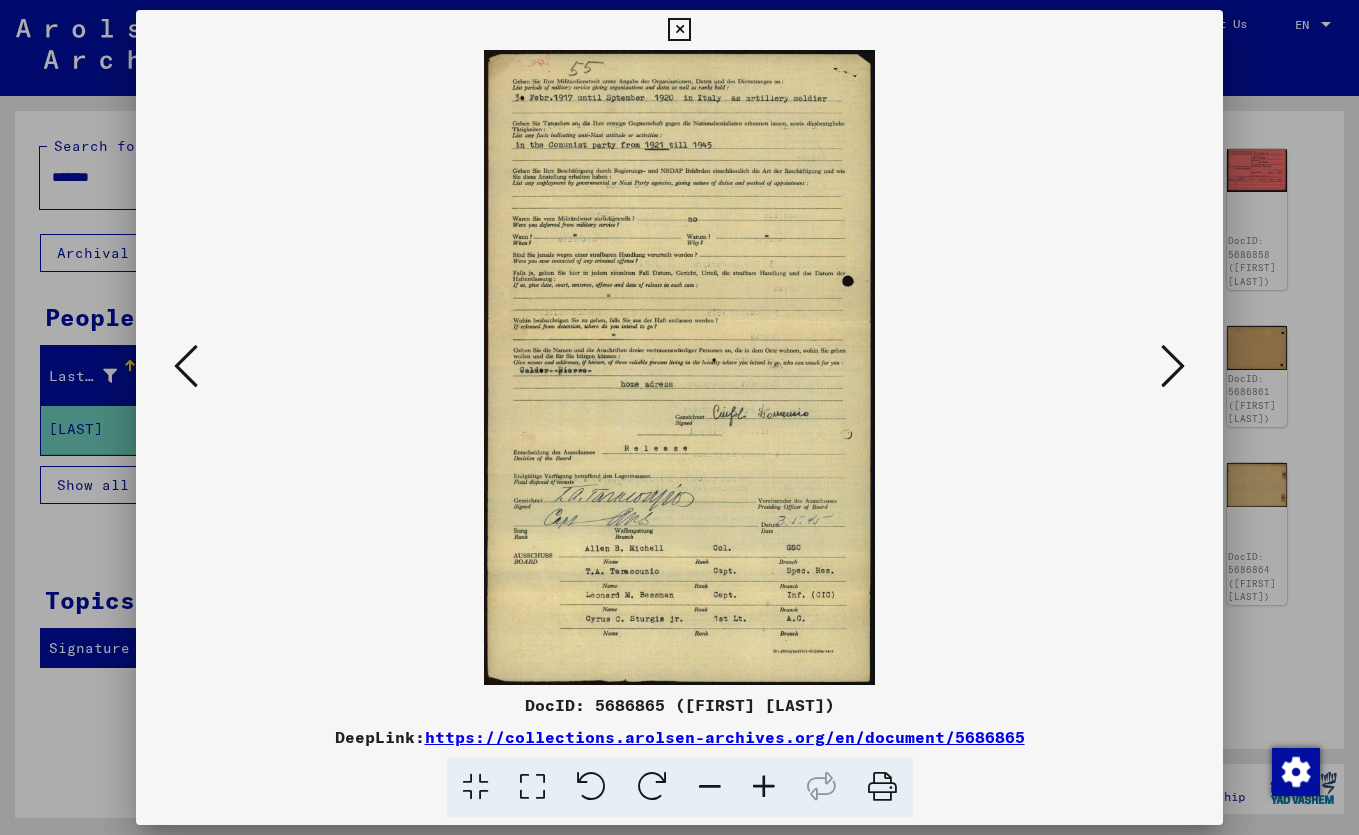 click at bounding box center (1173, 366) 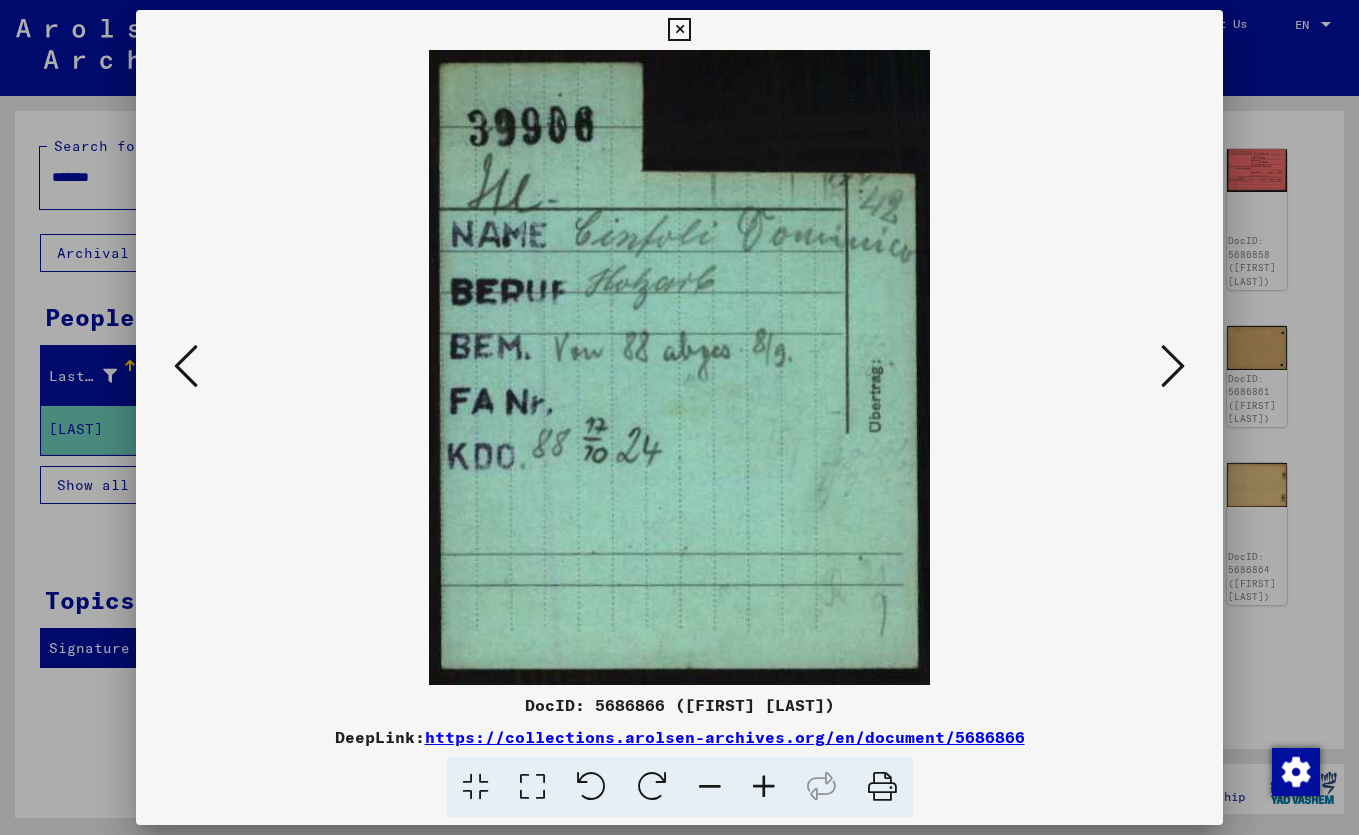 click at bounding box center [1173, 366] 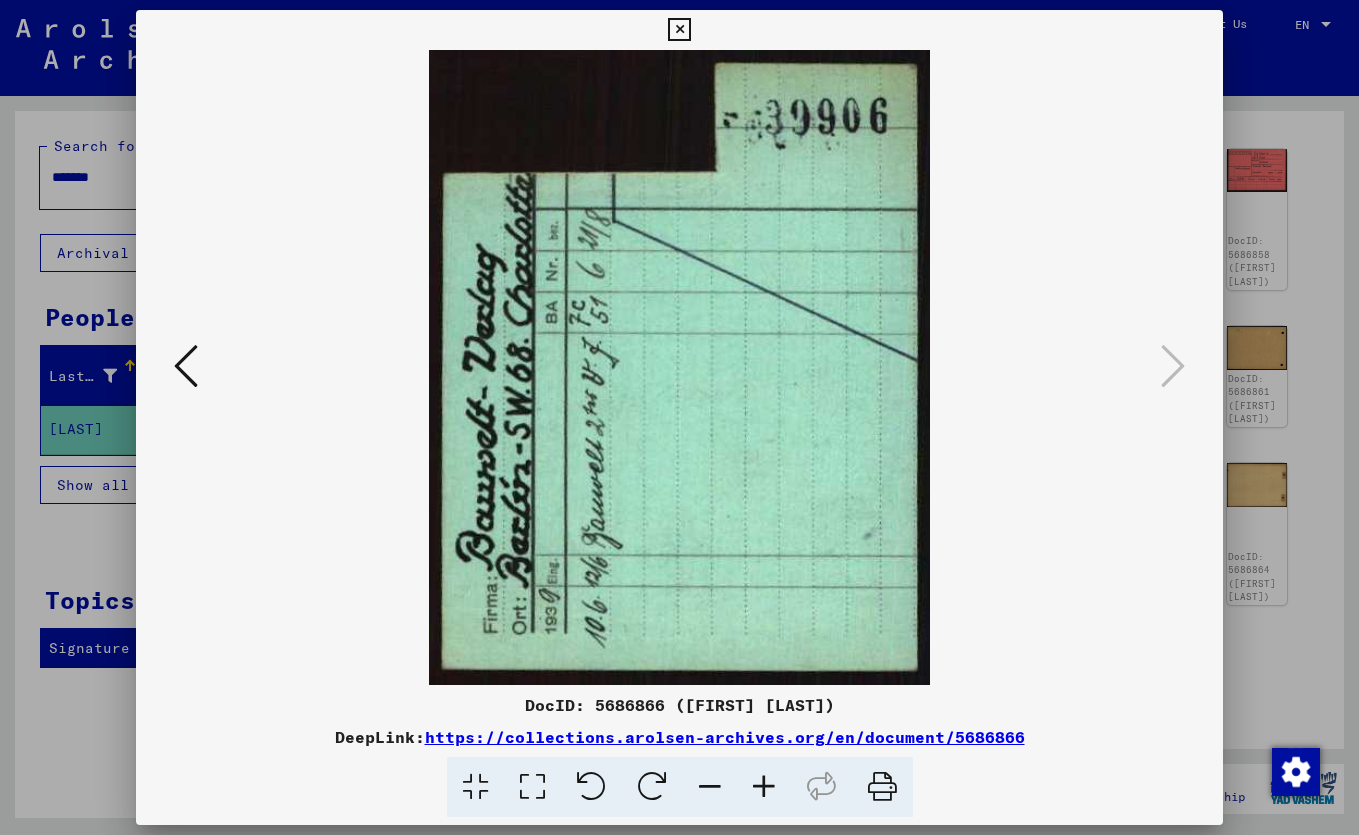click at bounding box center [186, 366] 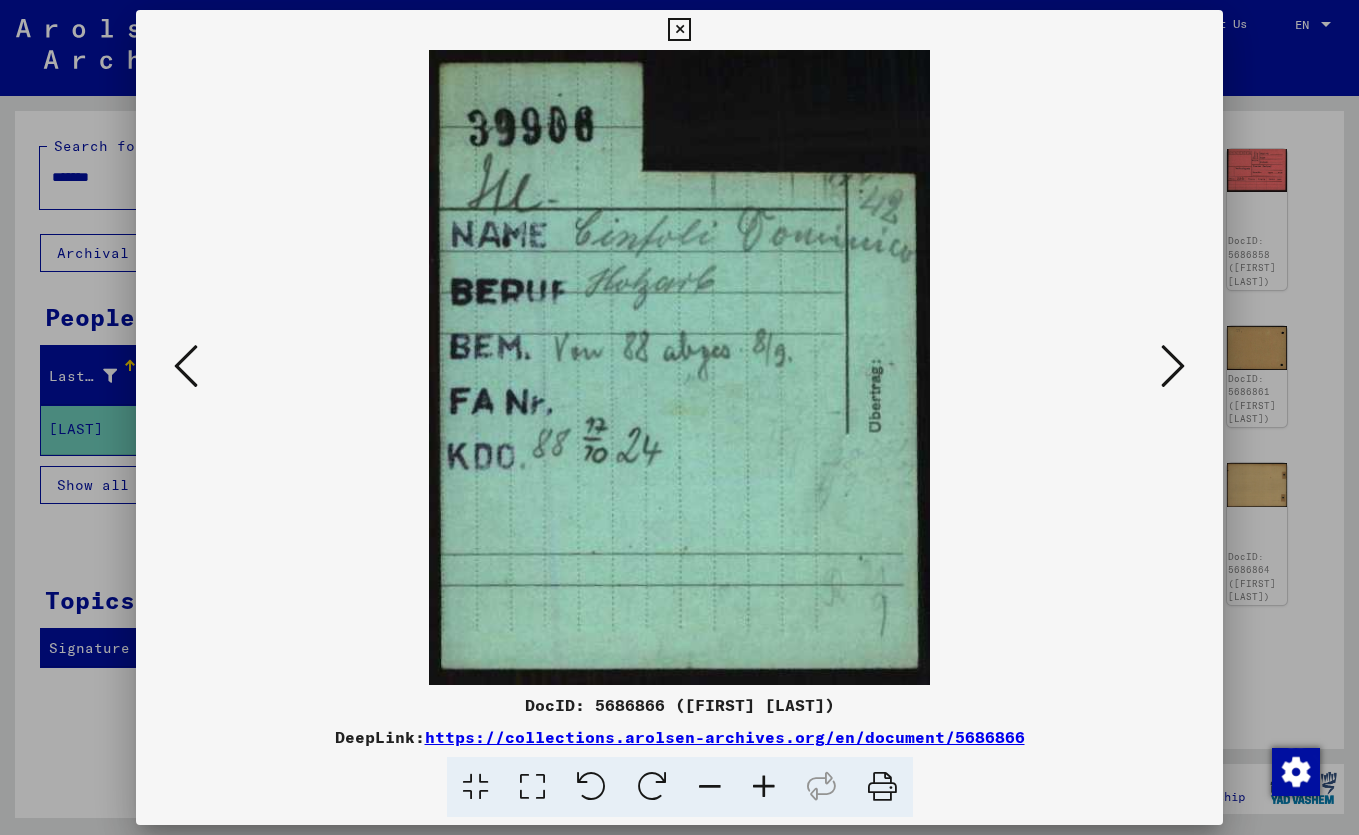 click at bounding box center (186, 366) 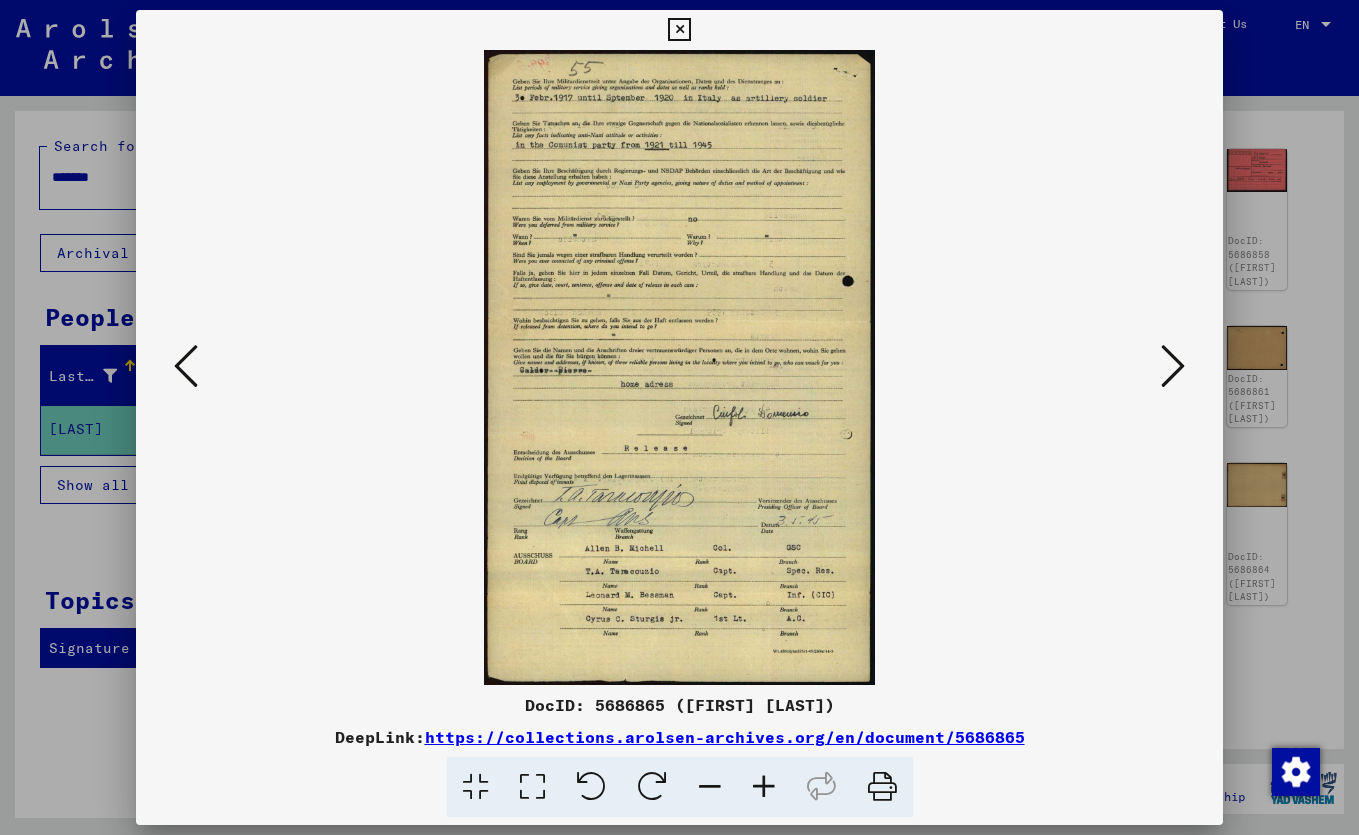 click at bounding box center [186, 366] 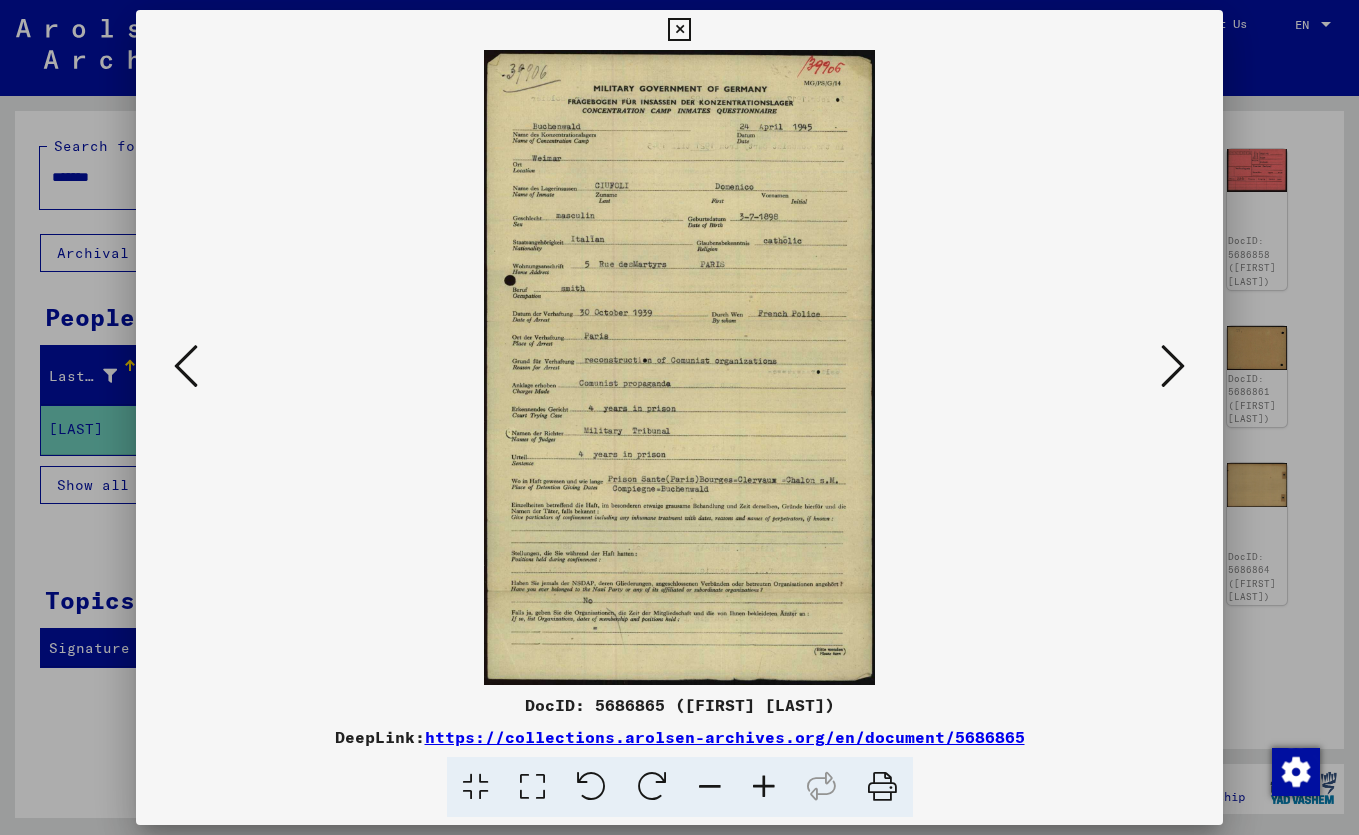 click at bounding box center [186, 366] 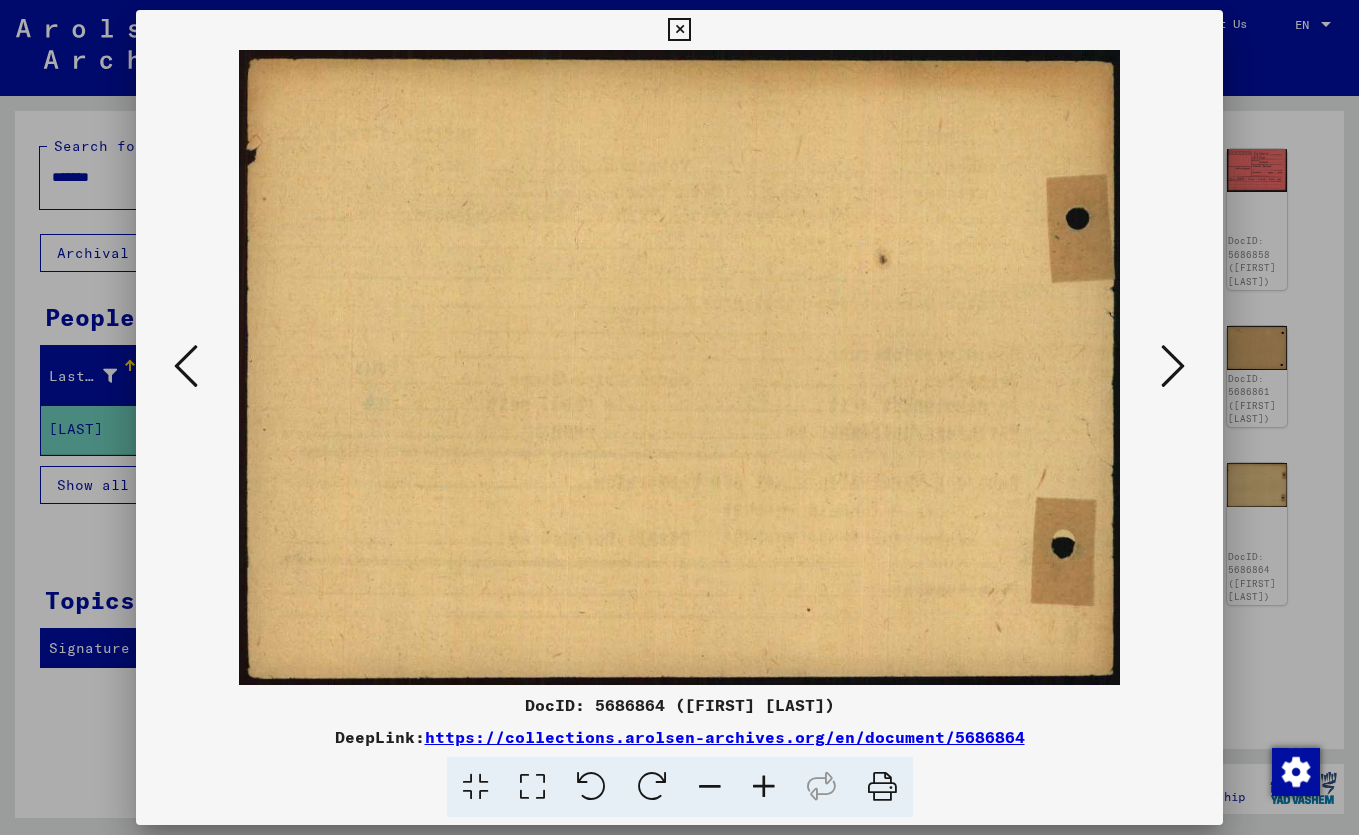 click at bounding box center [186, 366] 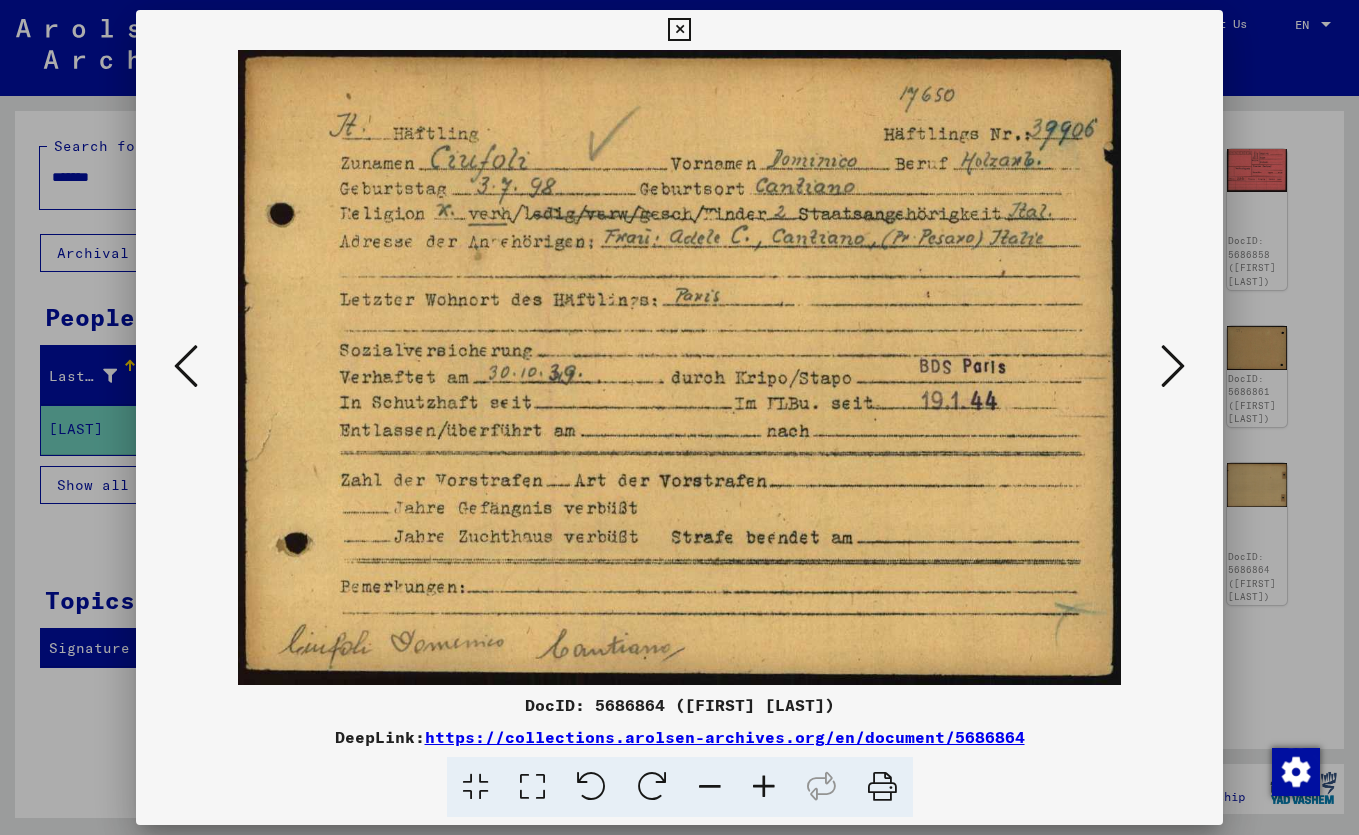 click at bounding box center [186, 366] 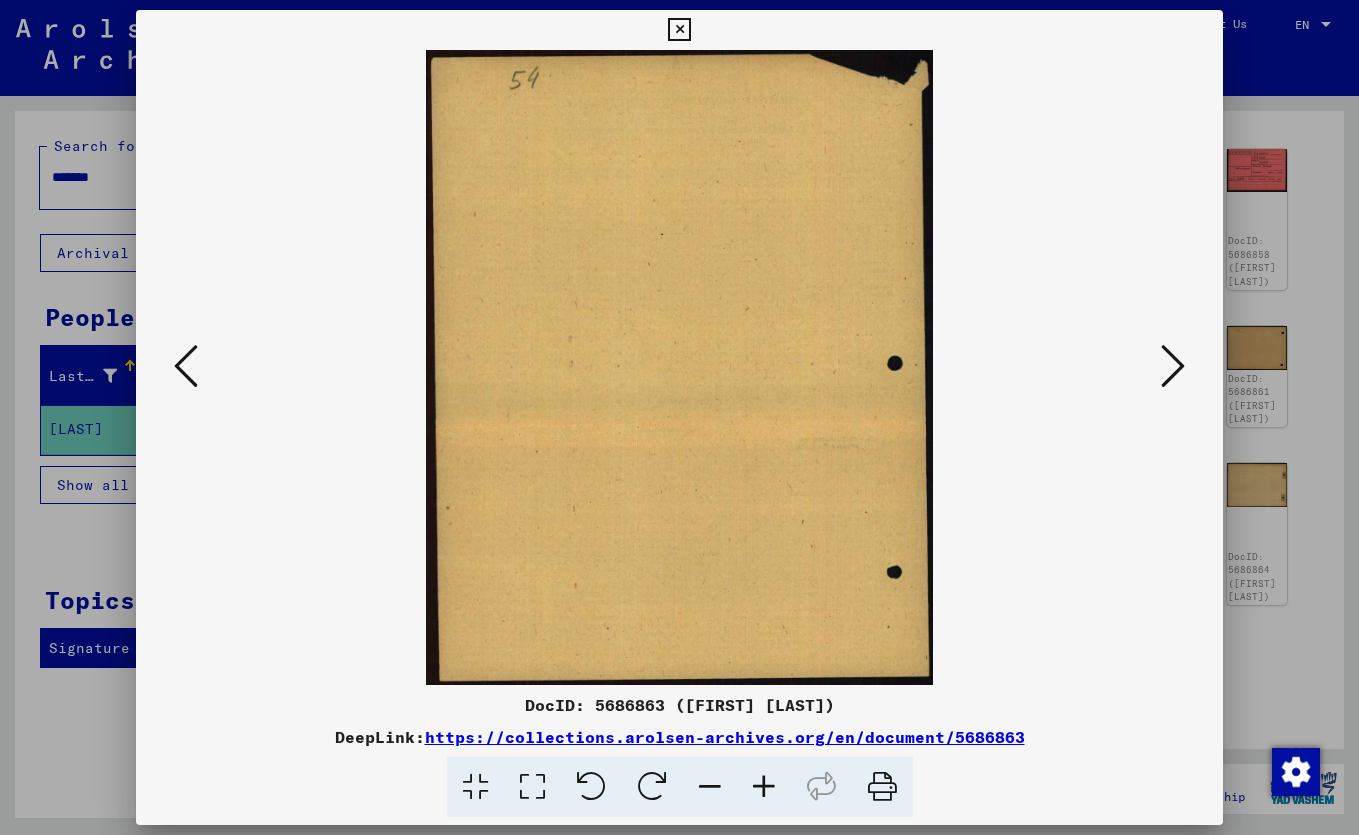 click at bounding box center [186, 366] 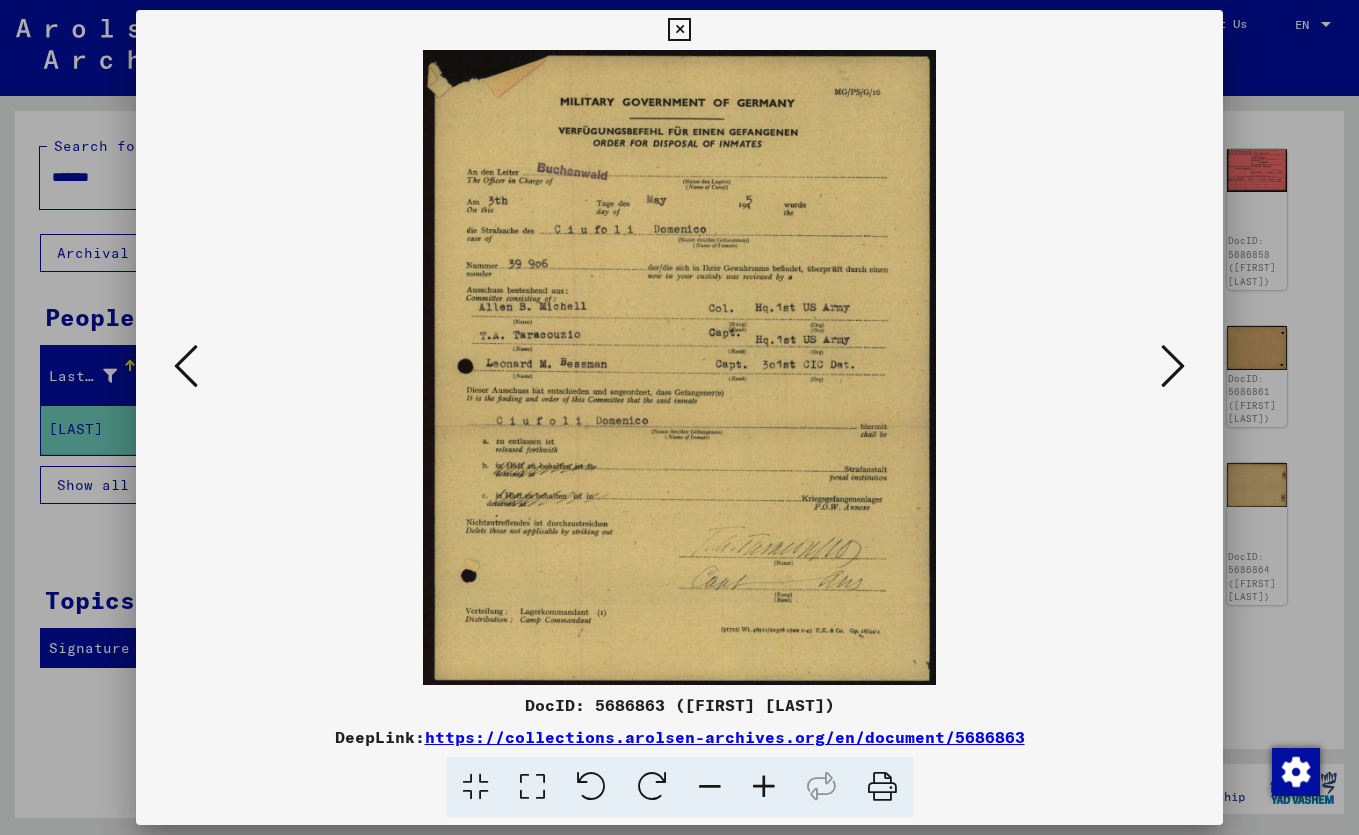 click at bounding box center [186, 366] 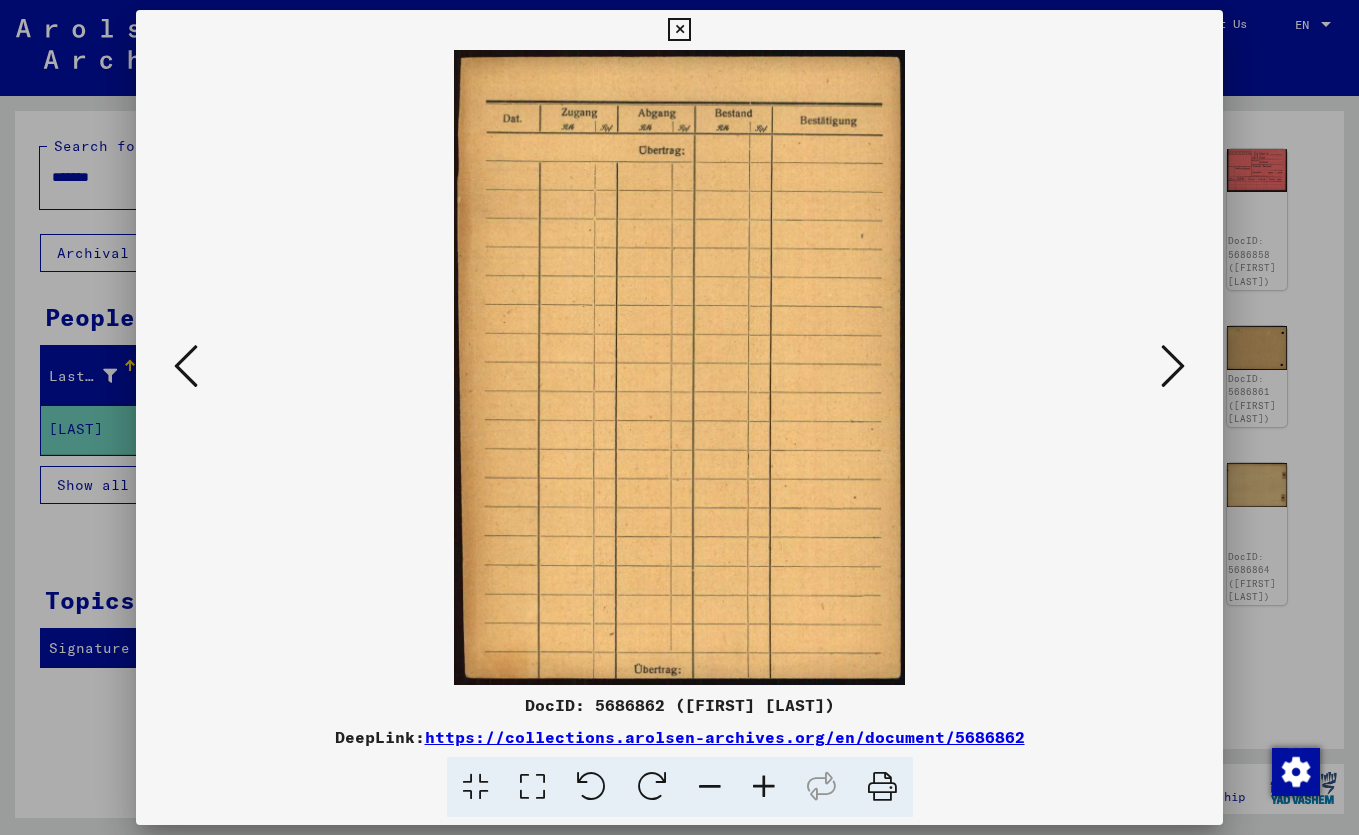 click at bounding box center [186, 366] 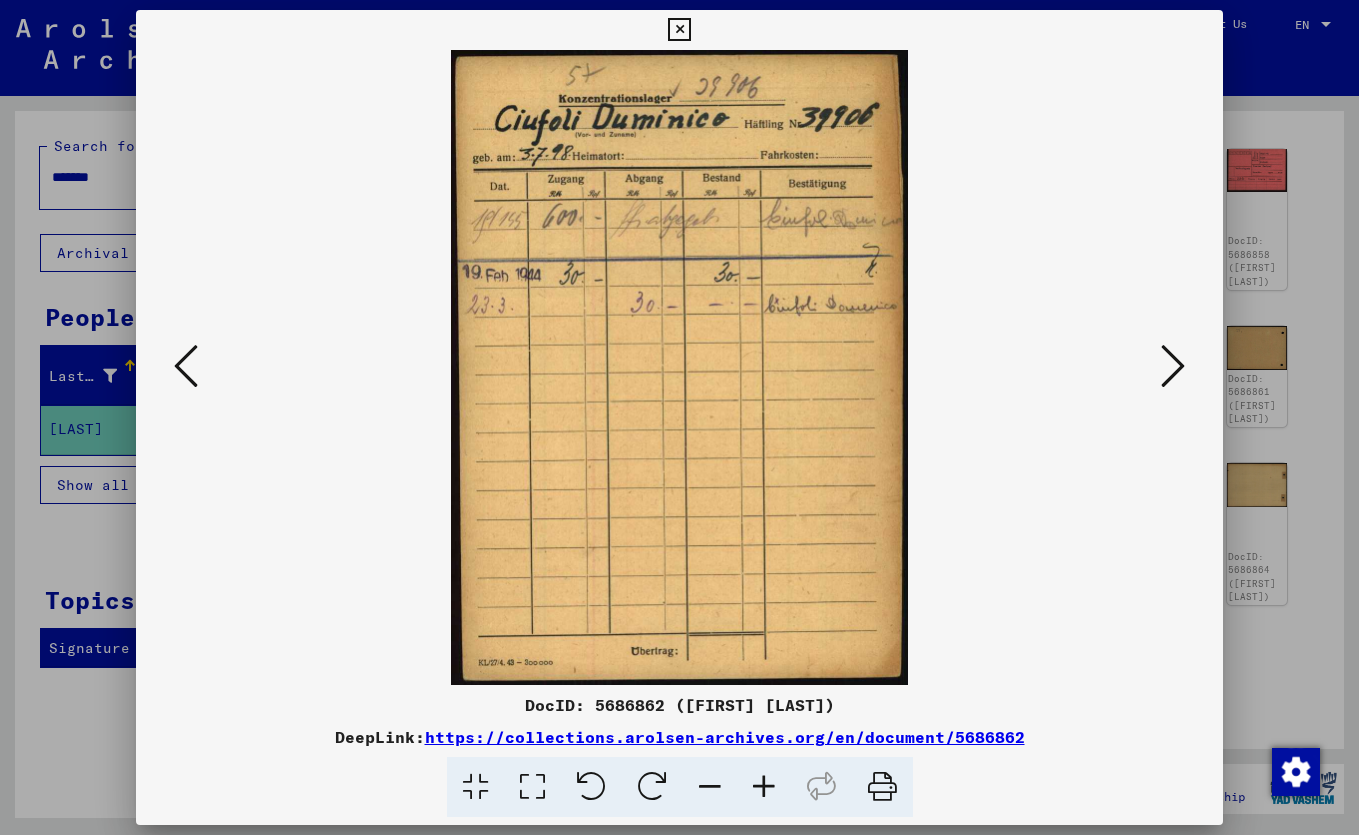 click at bounding box center (186, 366) 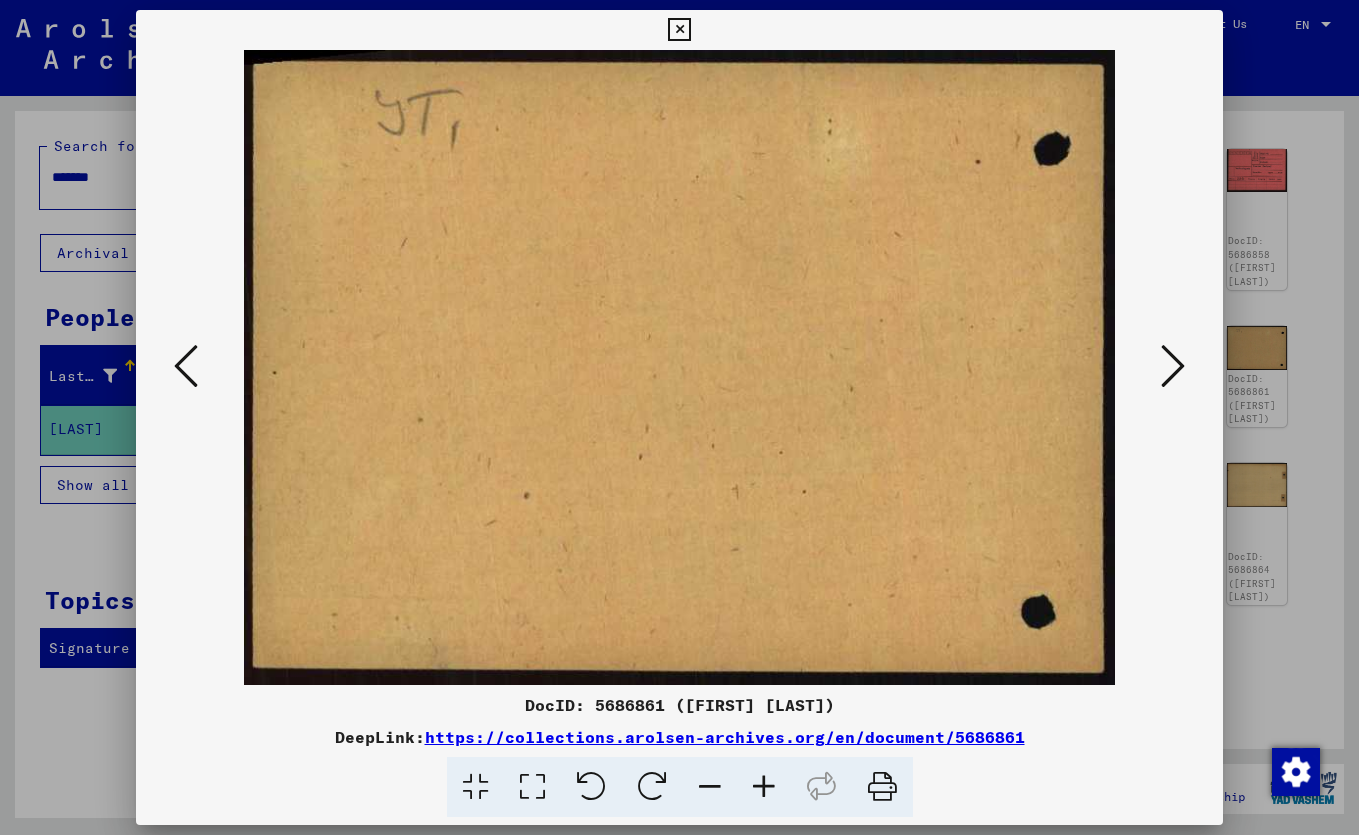 click at bounding box center [186, 366] 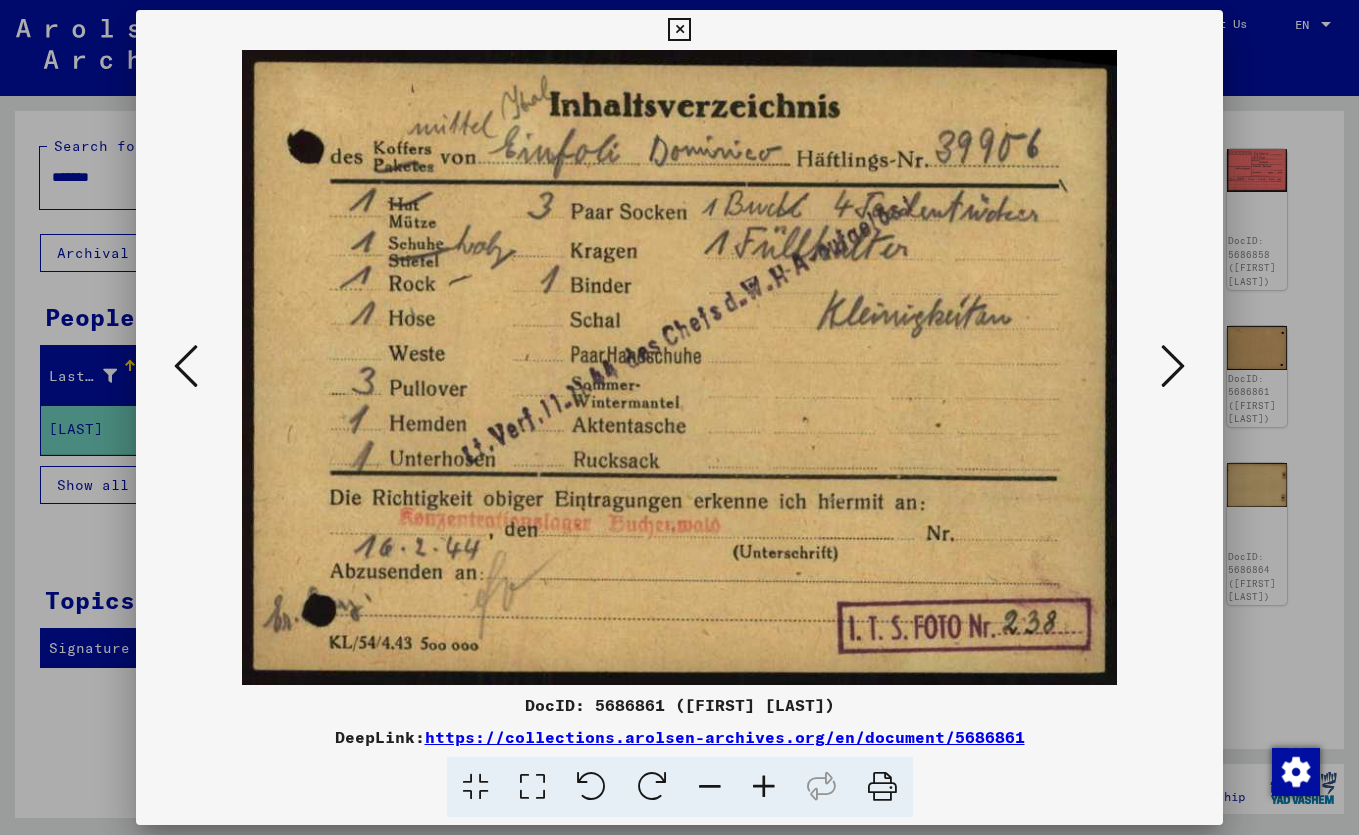 click at bounding box center [186, 366] 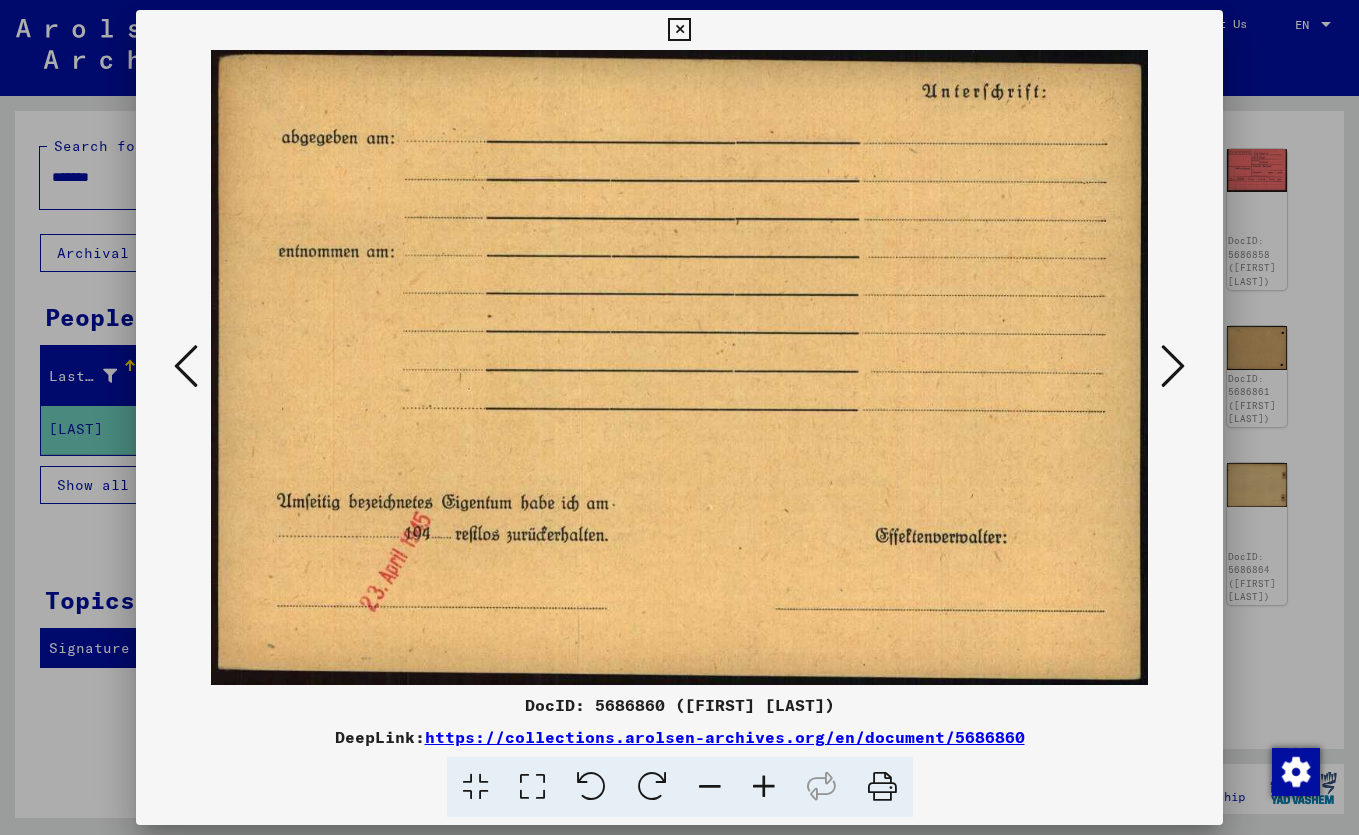 click at bounding box center (186, 366) 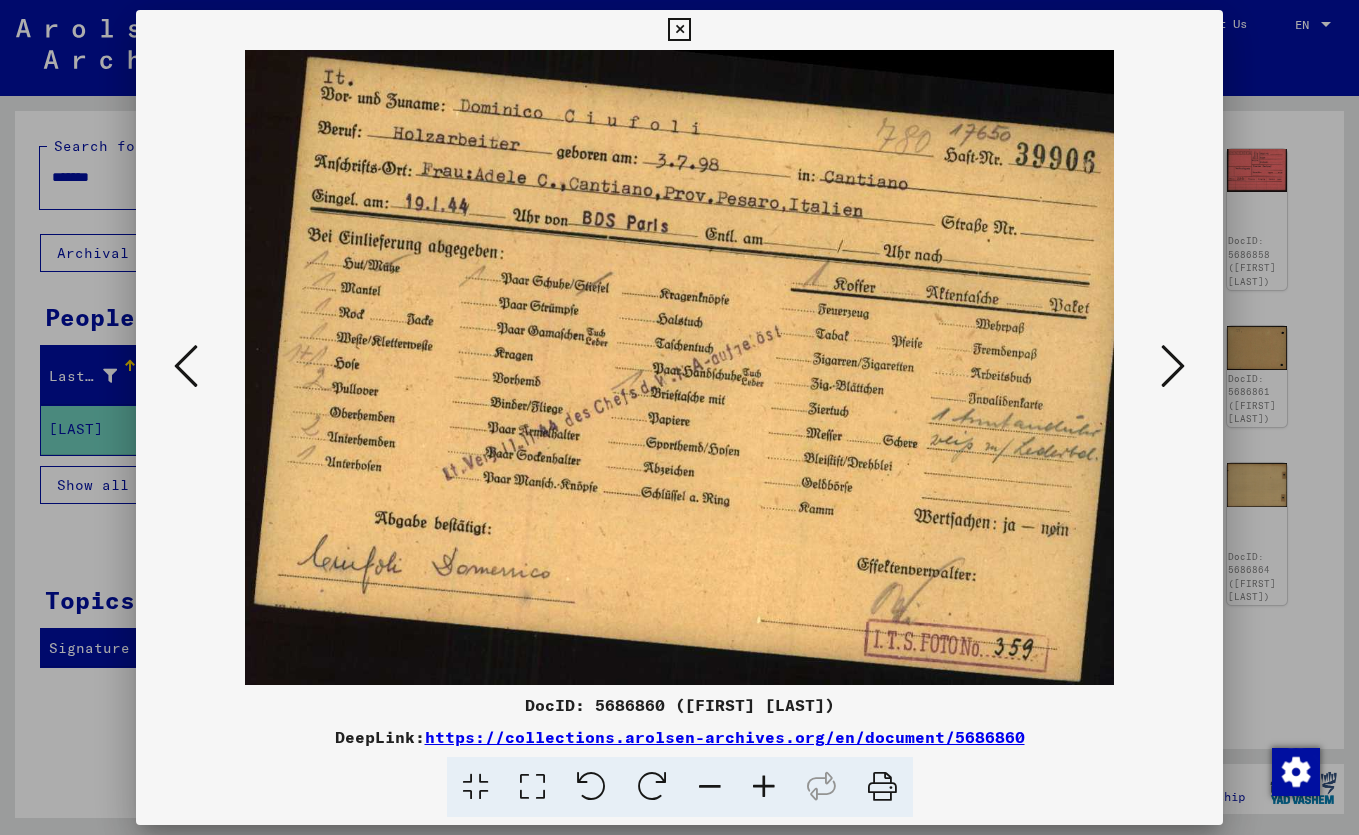 click at bounding box center [186, 366] 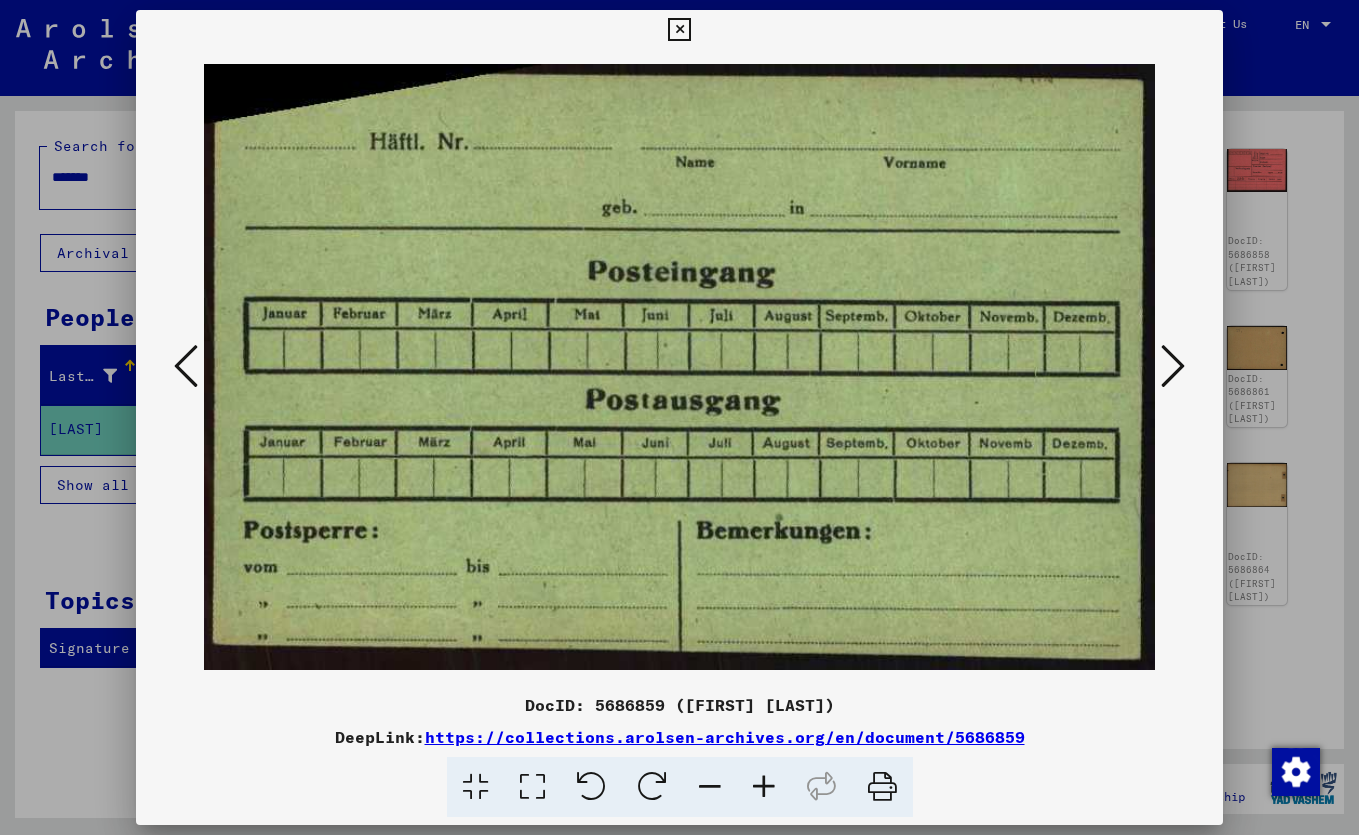click at bounding box center (186, 366) 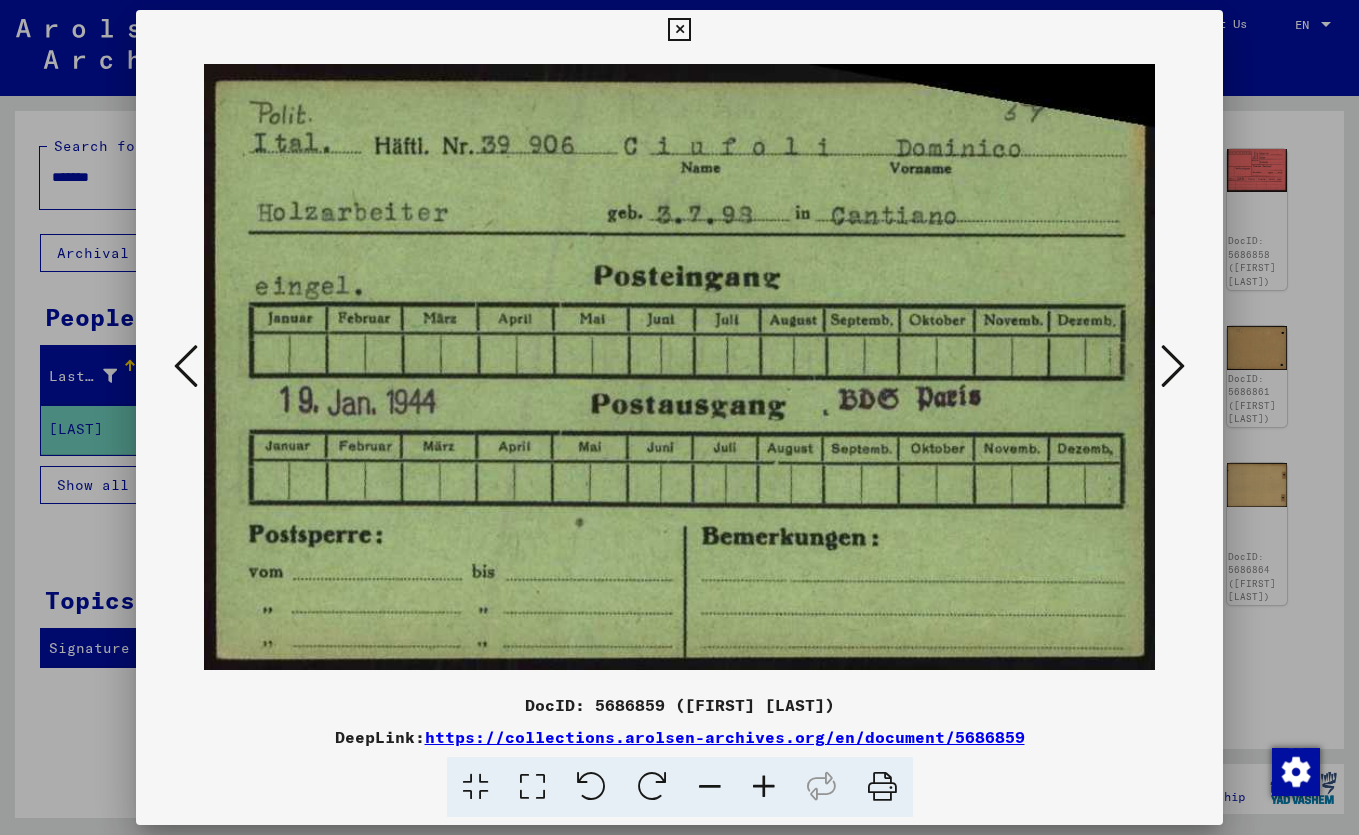 click at bounding box center [186, 366] 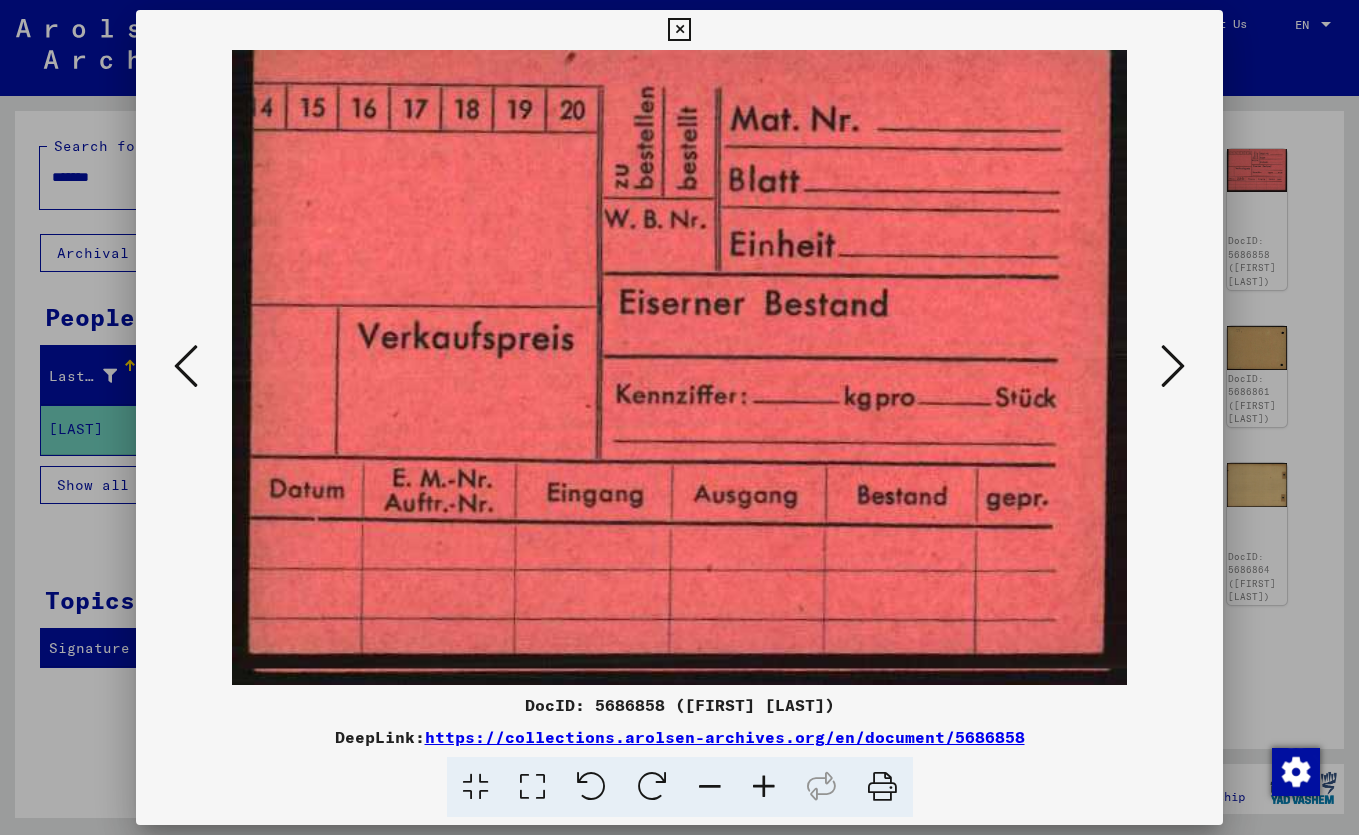 click at bounding box center (186, 366) 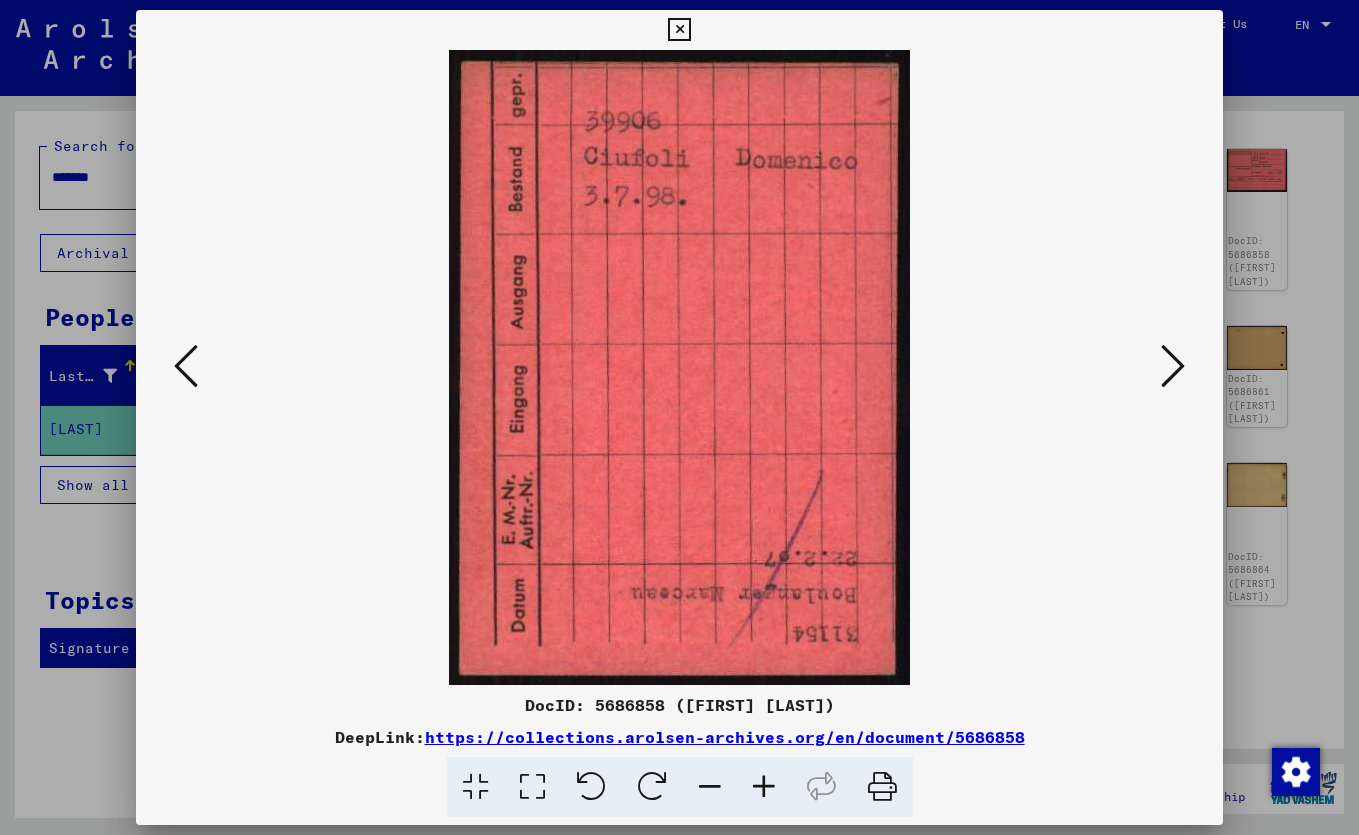 click at bounding box center [186, 366] 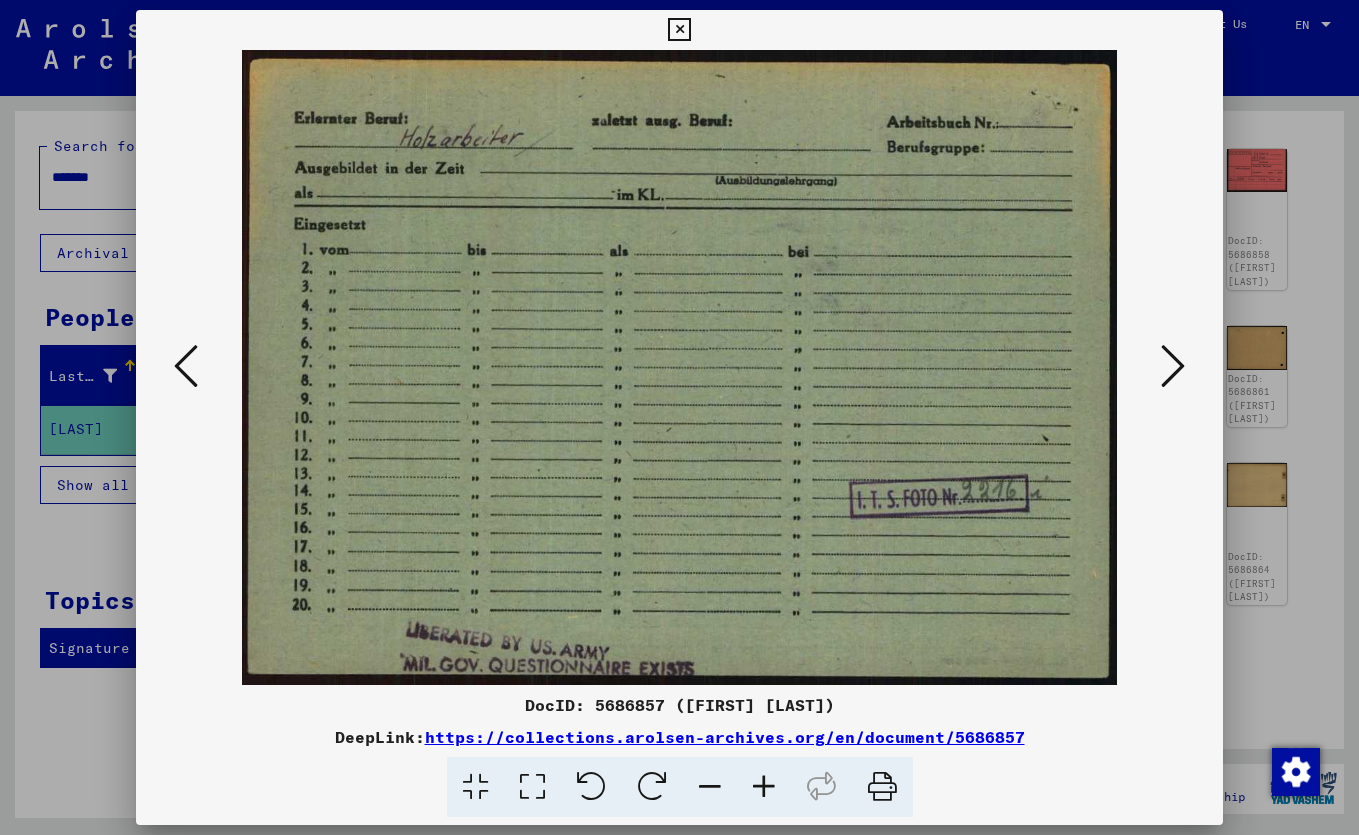 click at bounding box center (186, 366) 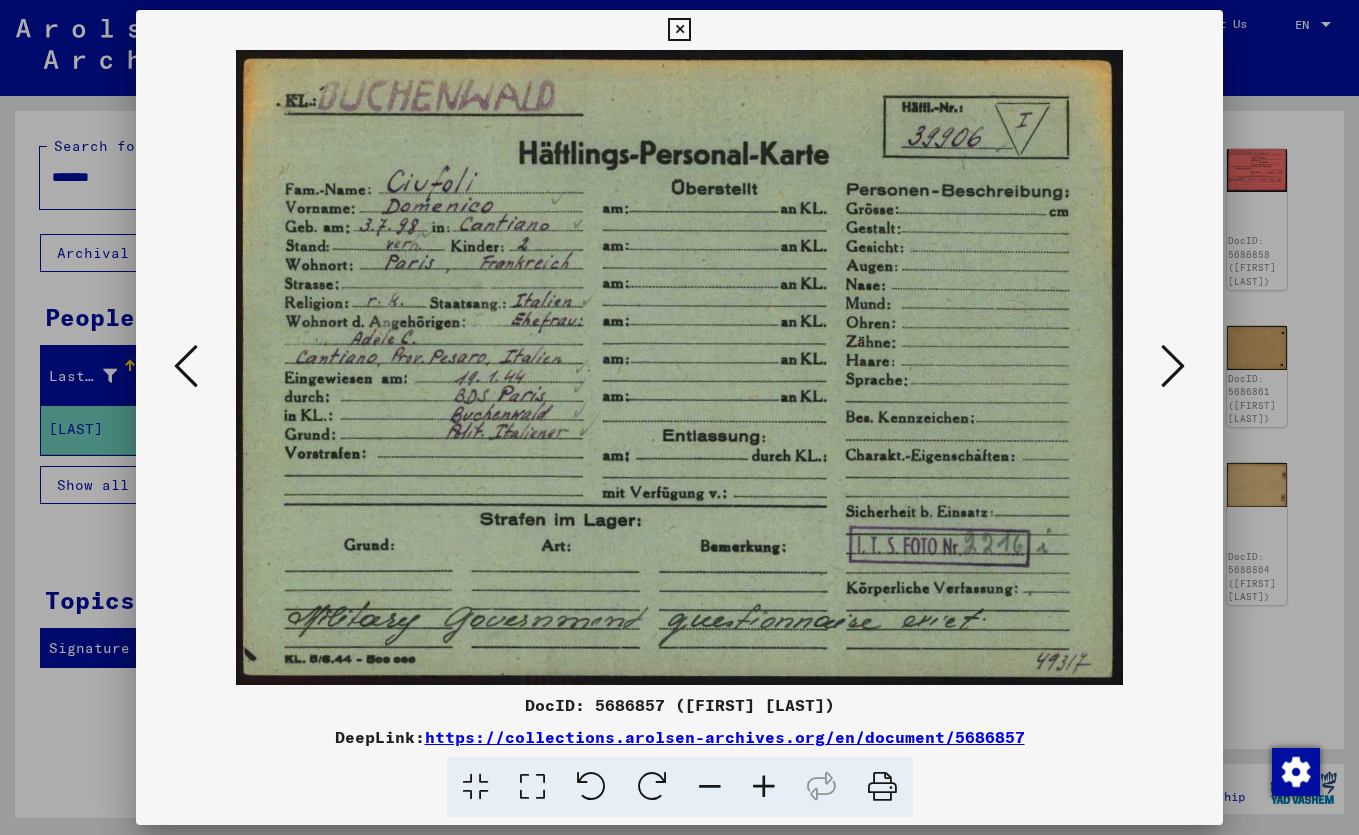 click at bounding box center (186, 366) 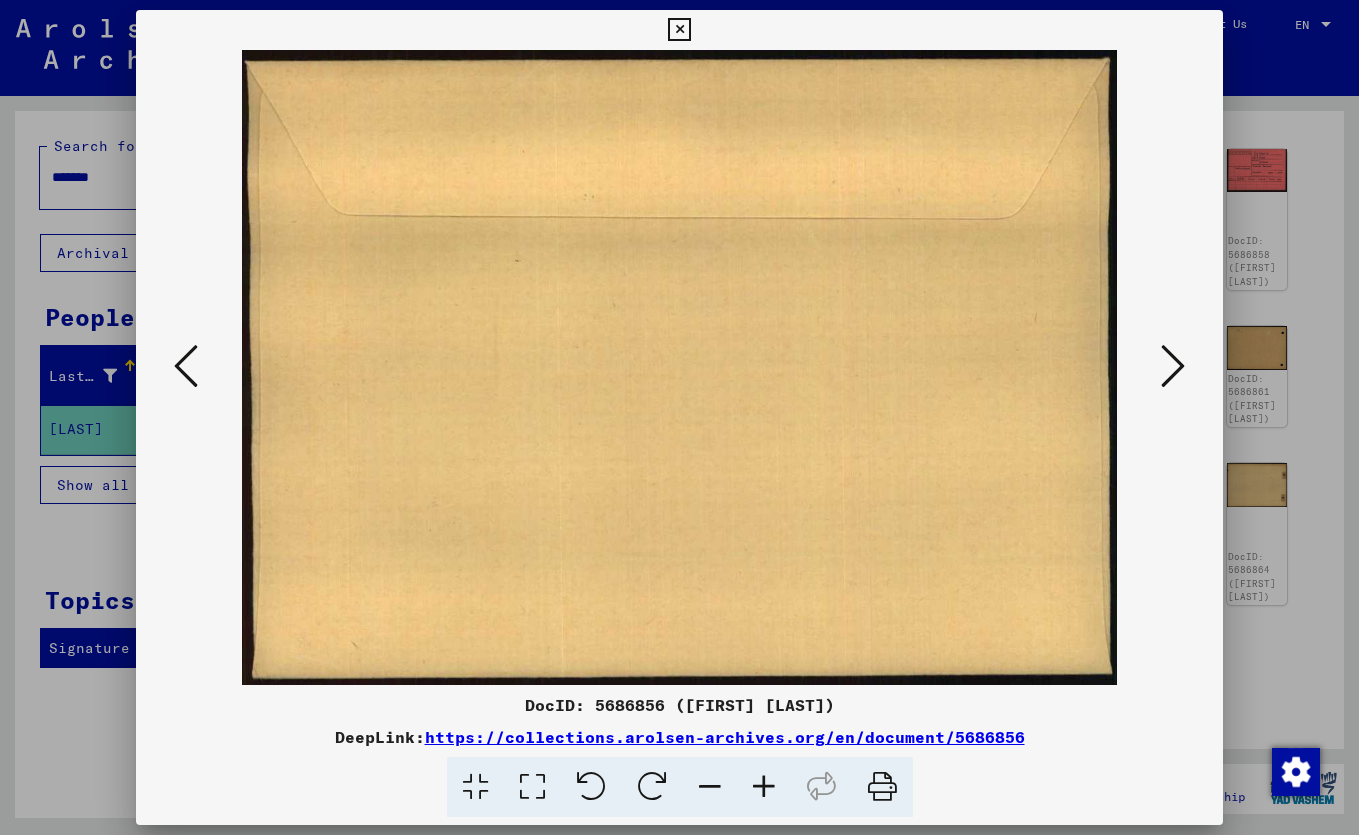 click at bounding box center (186, 366) 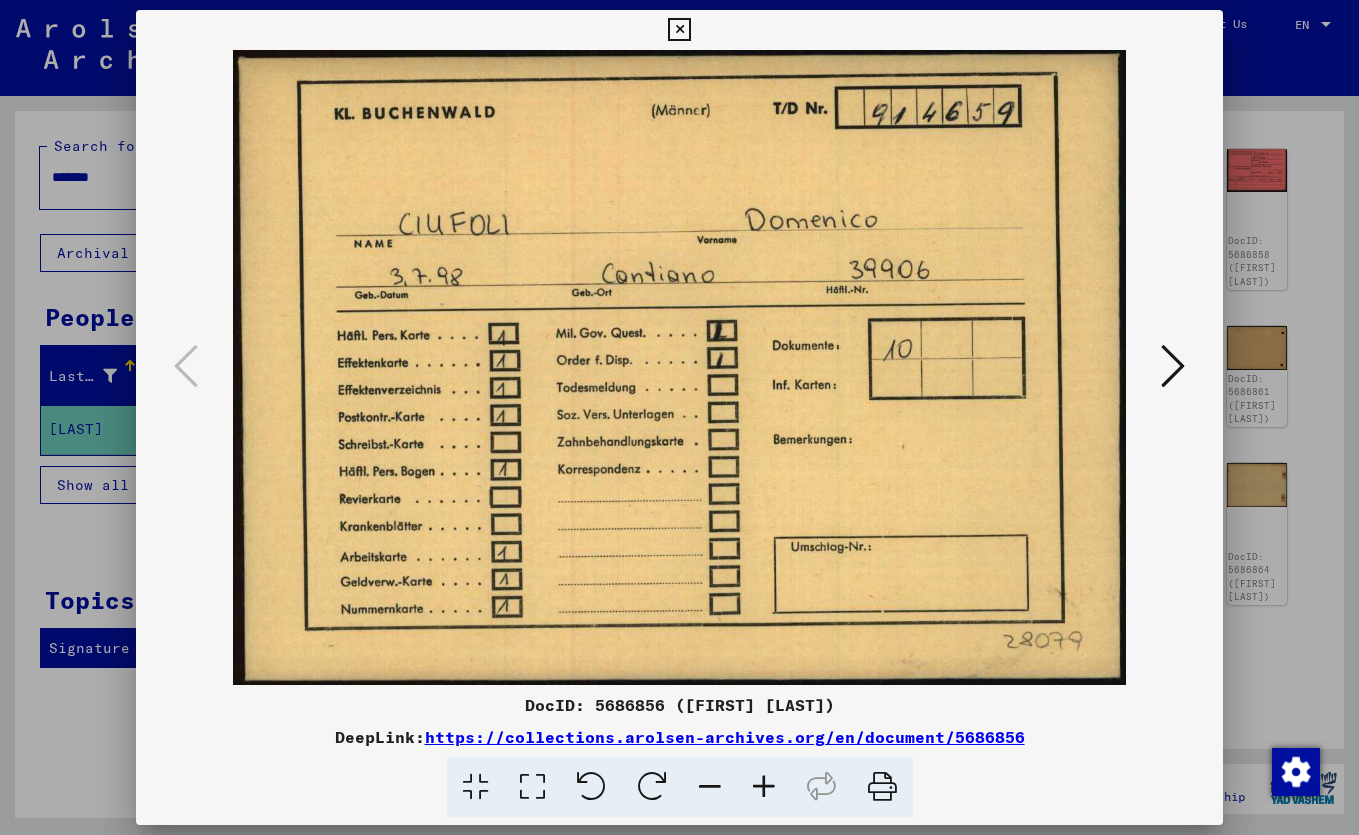 click at bounding box center (1173, 367) 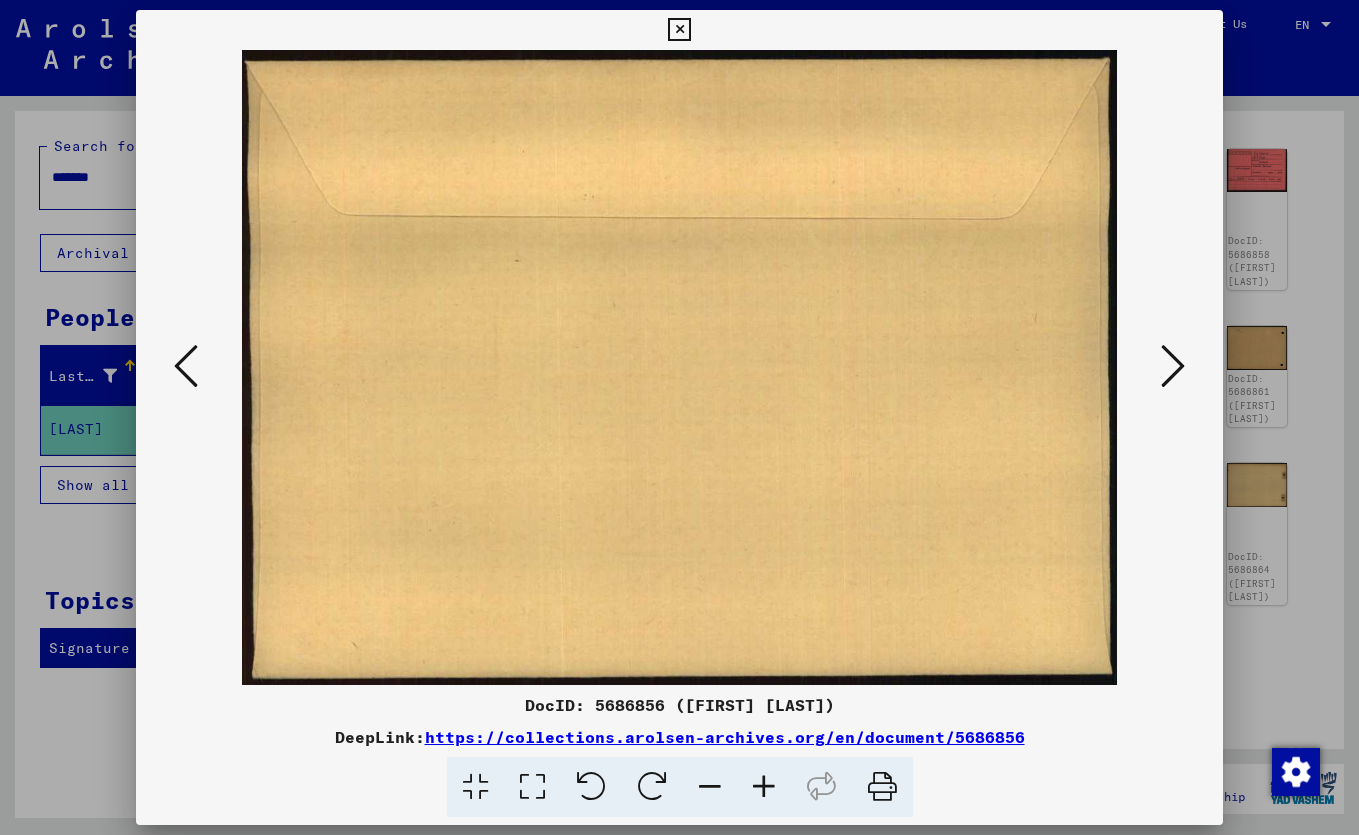 click at bounding box center [679, 367] 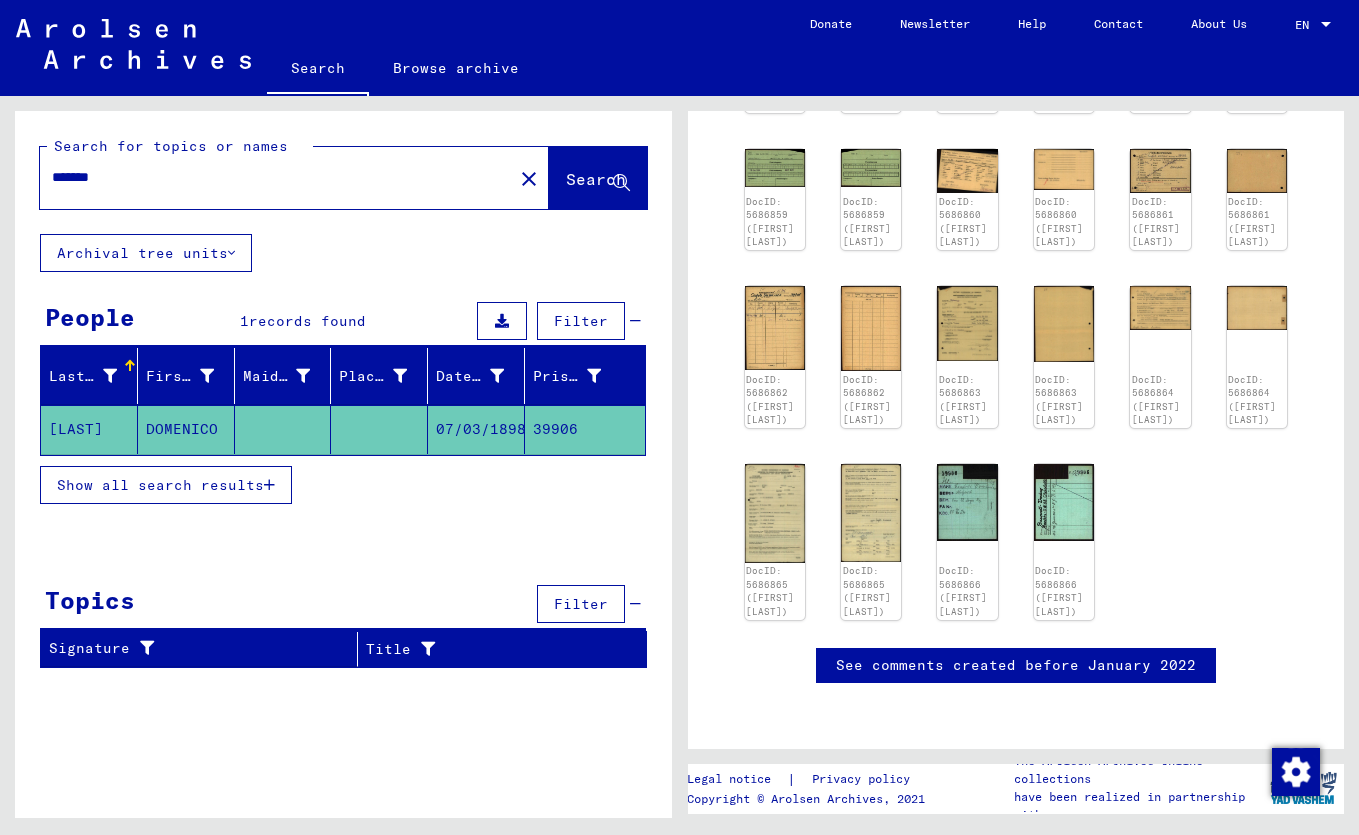 scroll, scrollTop: 603, scrollLeft: 0, axis: vertical 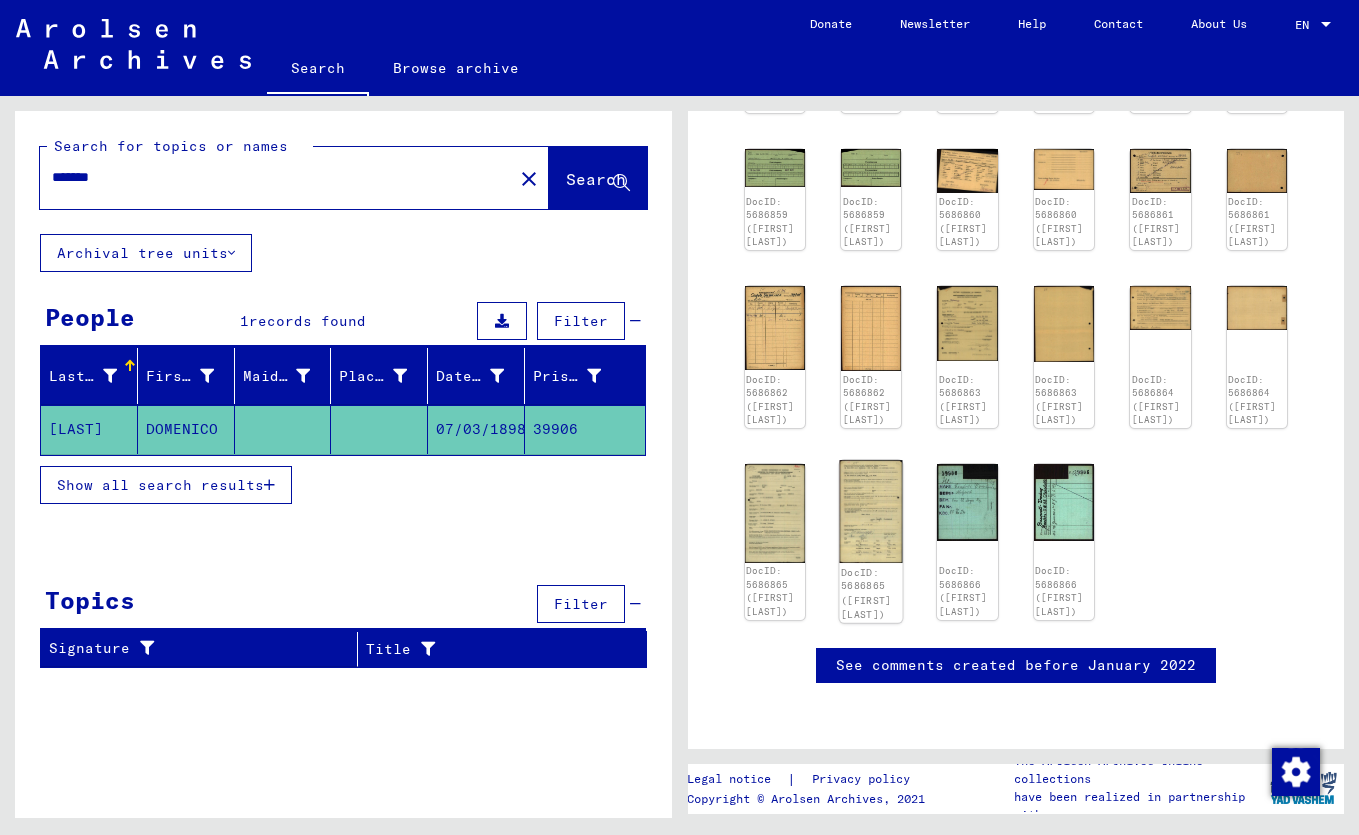 click 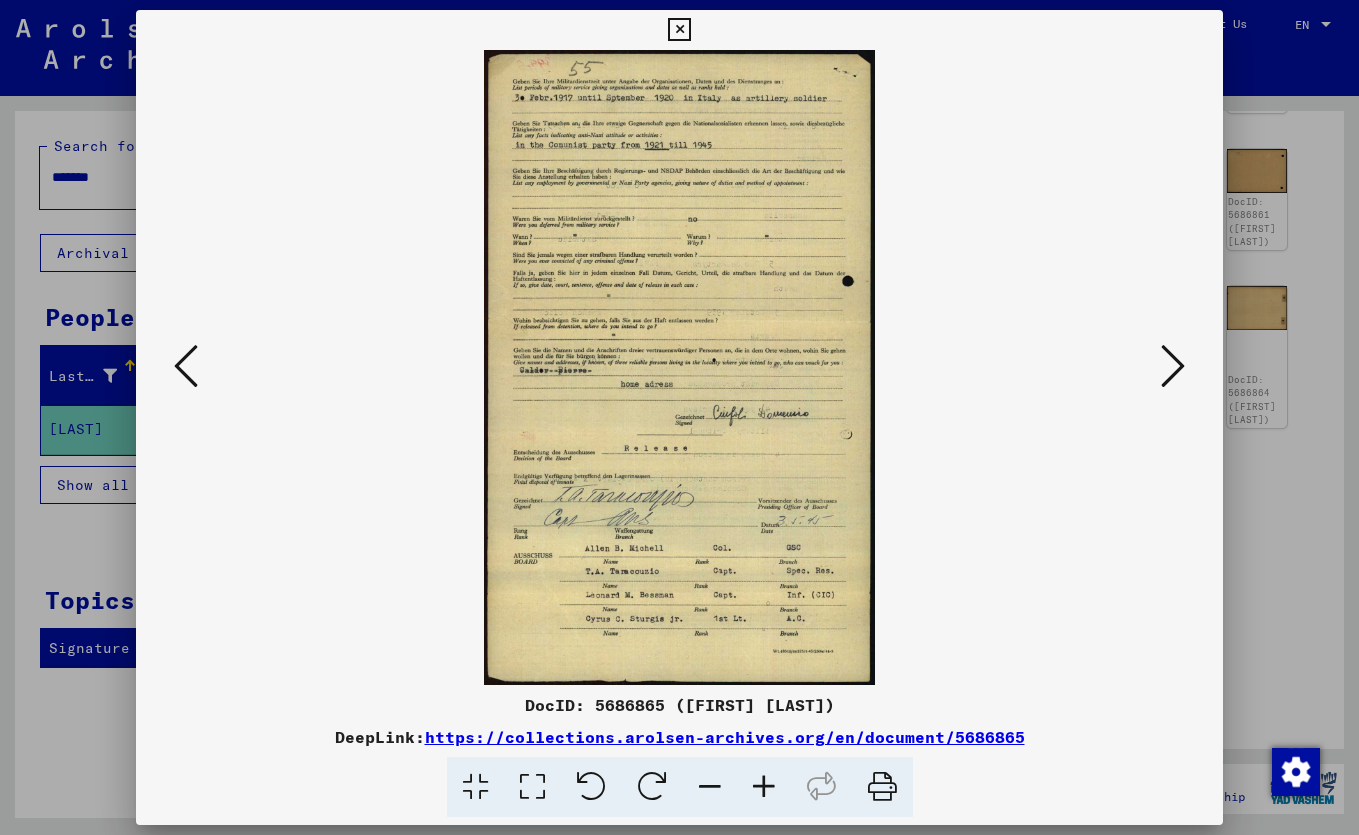 click at bounding box center (1173, 366) 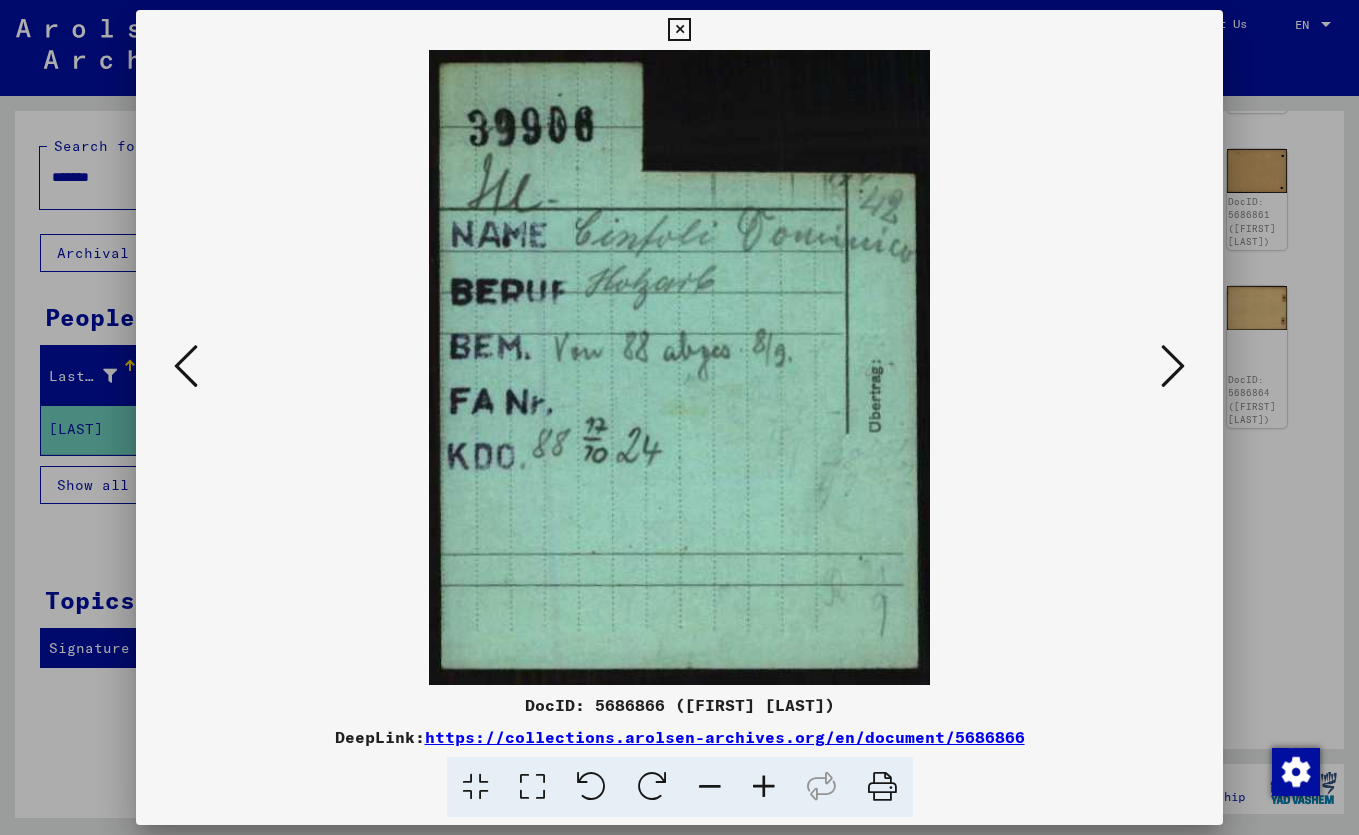 drag, startPoint x: 226, startPoint y: 638, endPoint x: 247, endPoint y: 653, distance: 25.806976 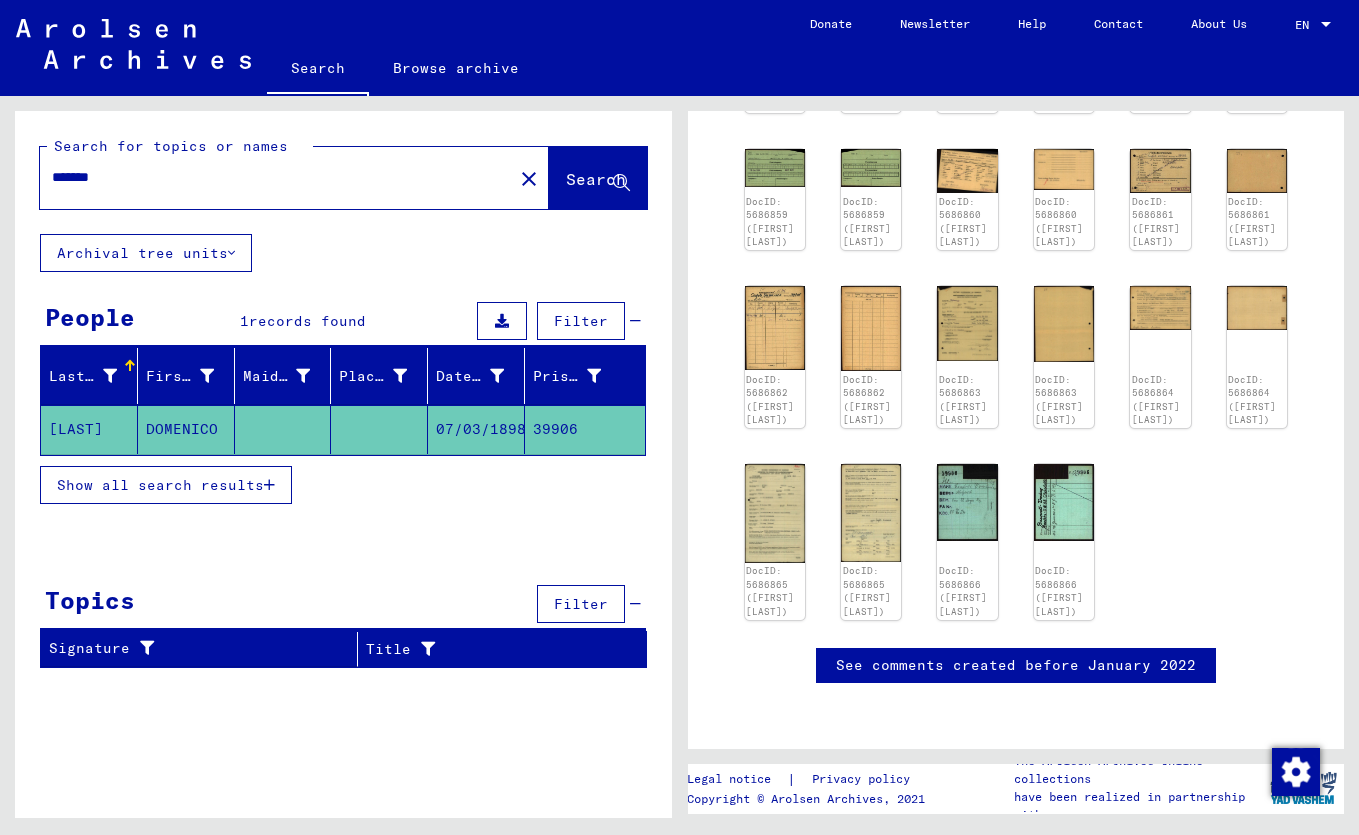 click 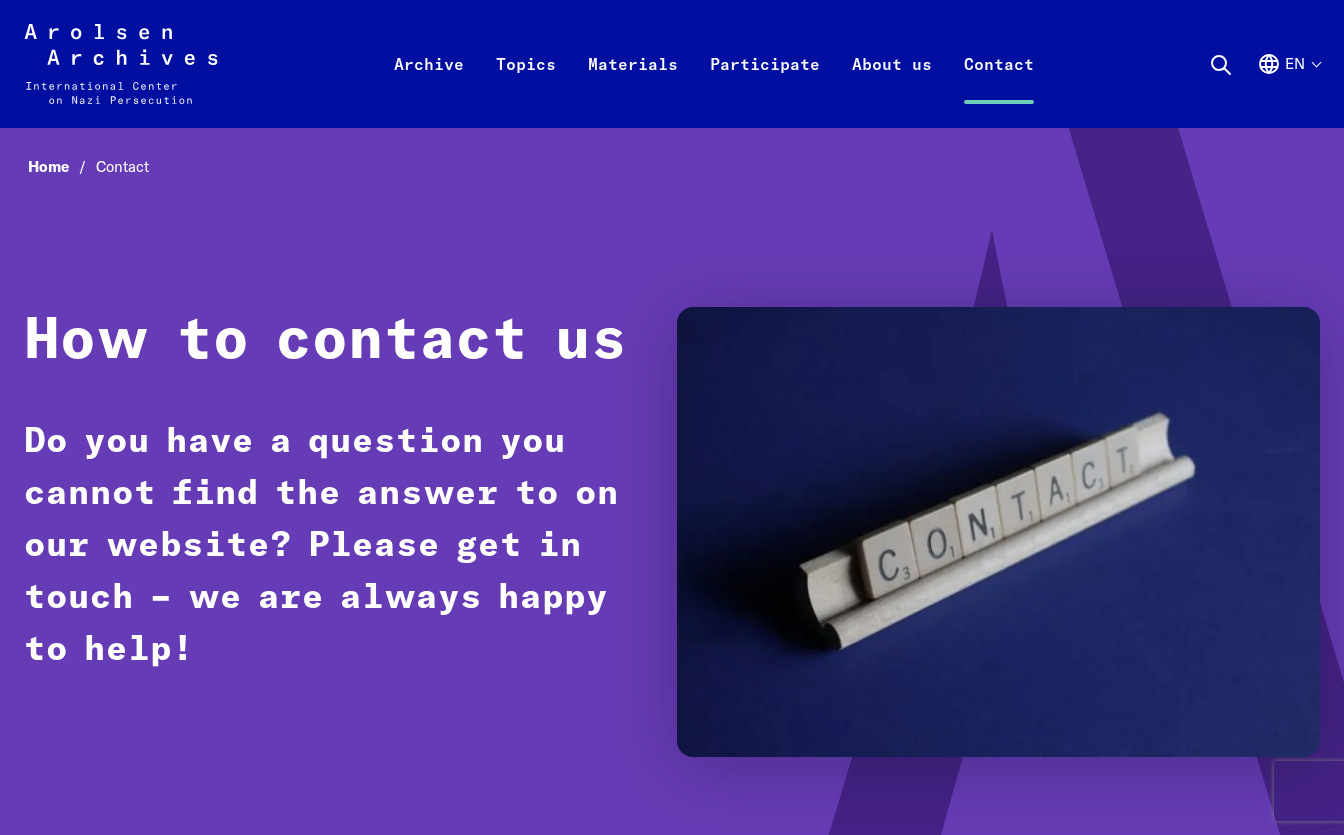 scroll, scrollTop: 0, scrollLeft: 0, axis: both 